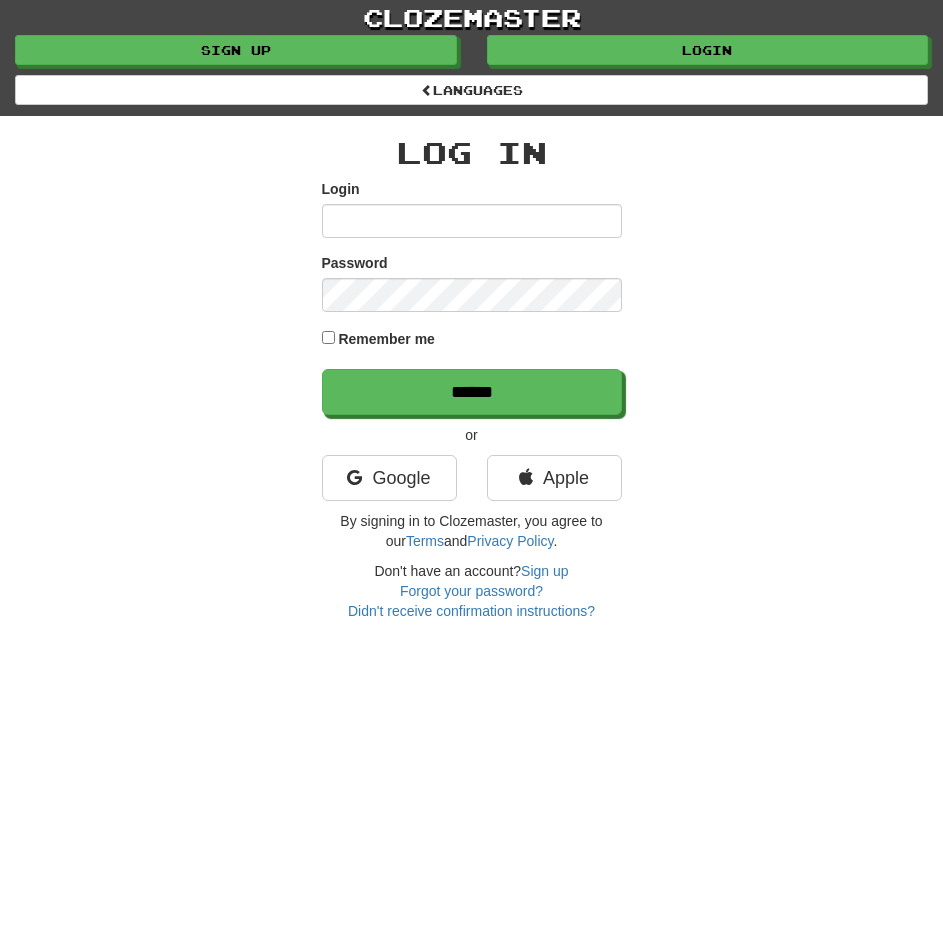 scroll, scrollTop: 0, scrollLeft: 0, axis: both 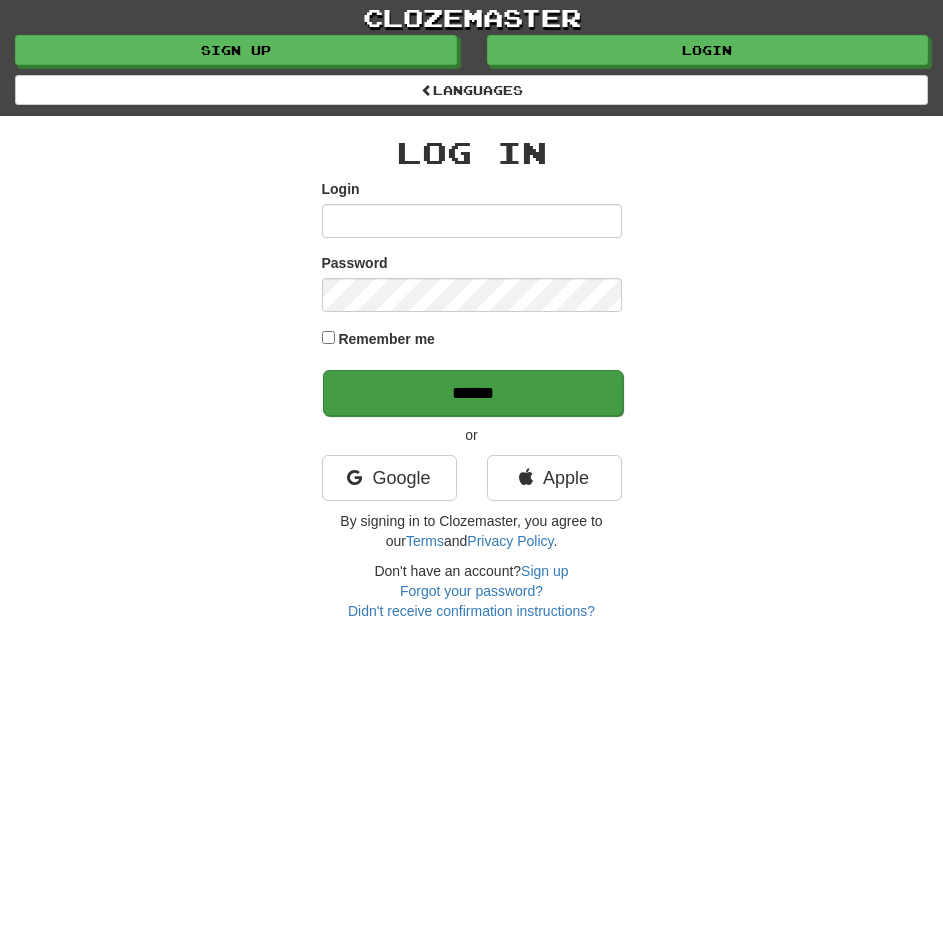type on "*******" 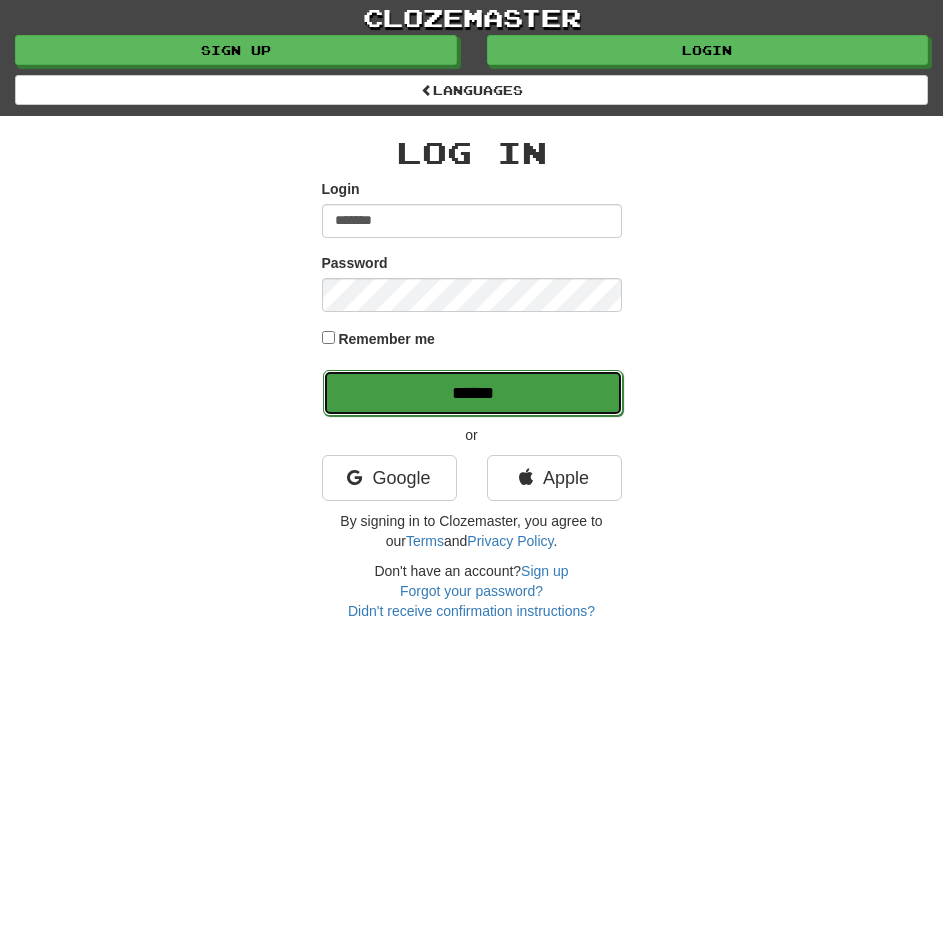 click on "******" at bounding box center (473, 393) 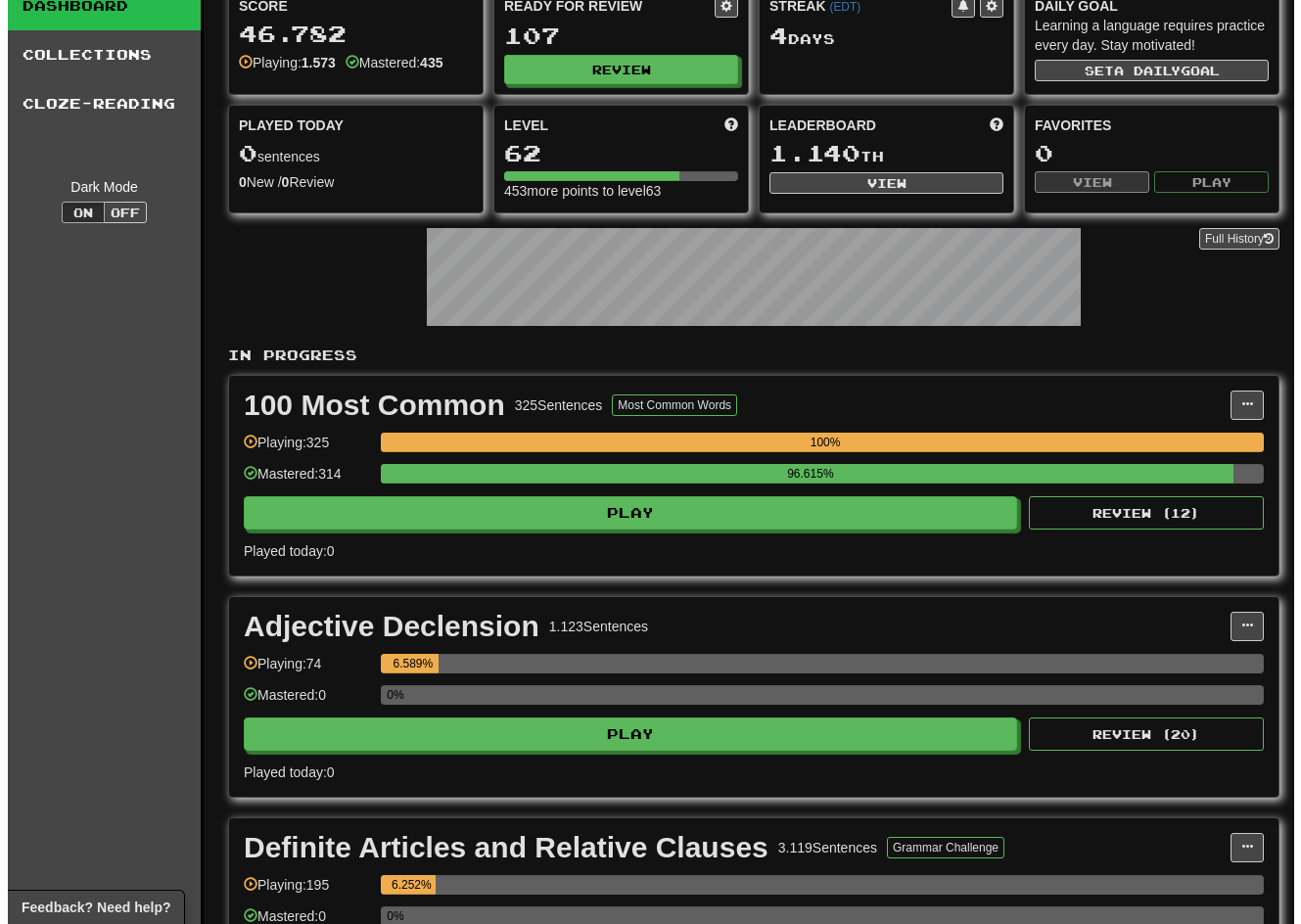 scroll, scrollTop: 196, scrollLeft: 0, axis: vertical 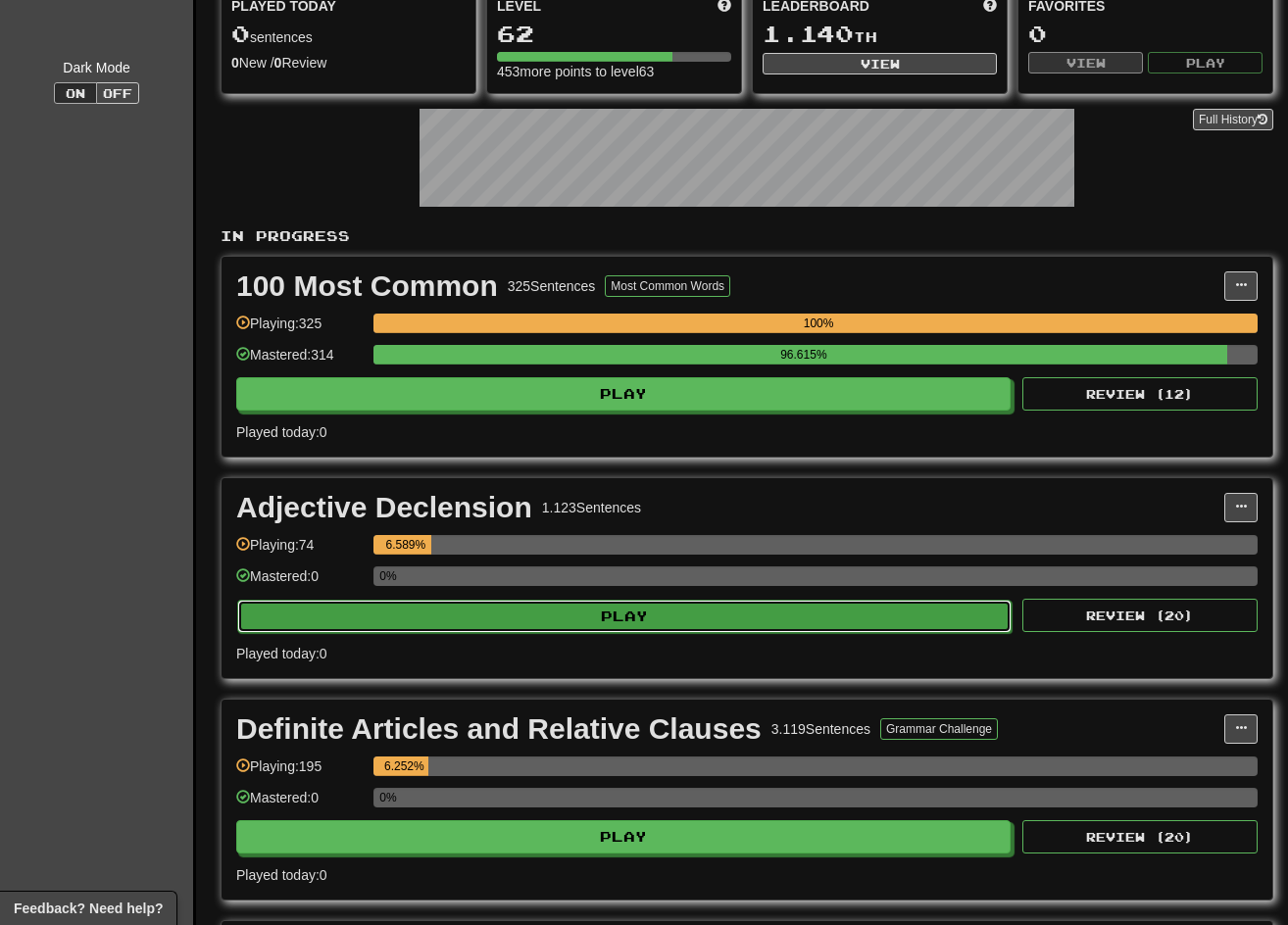 click on "Play" at bounding box center (624, 616) 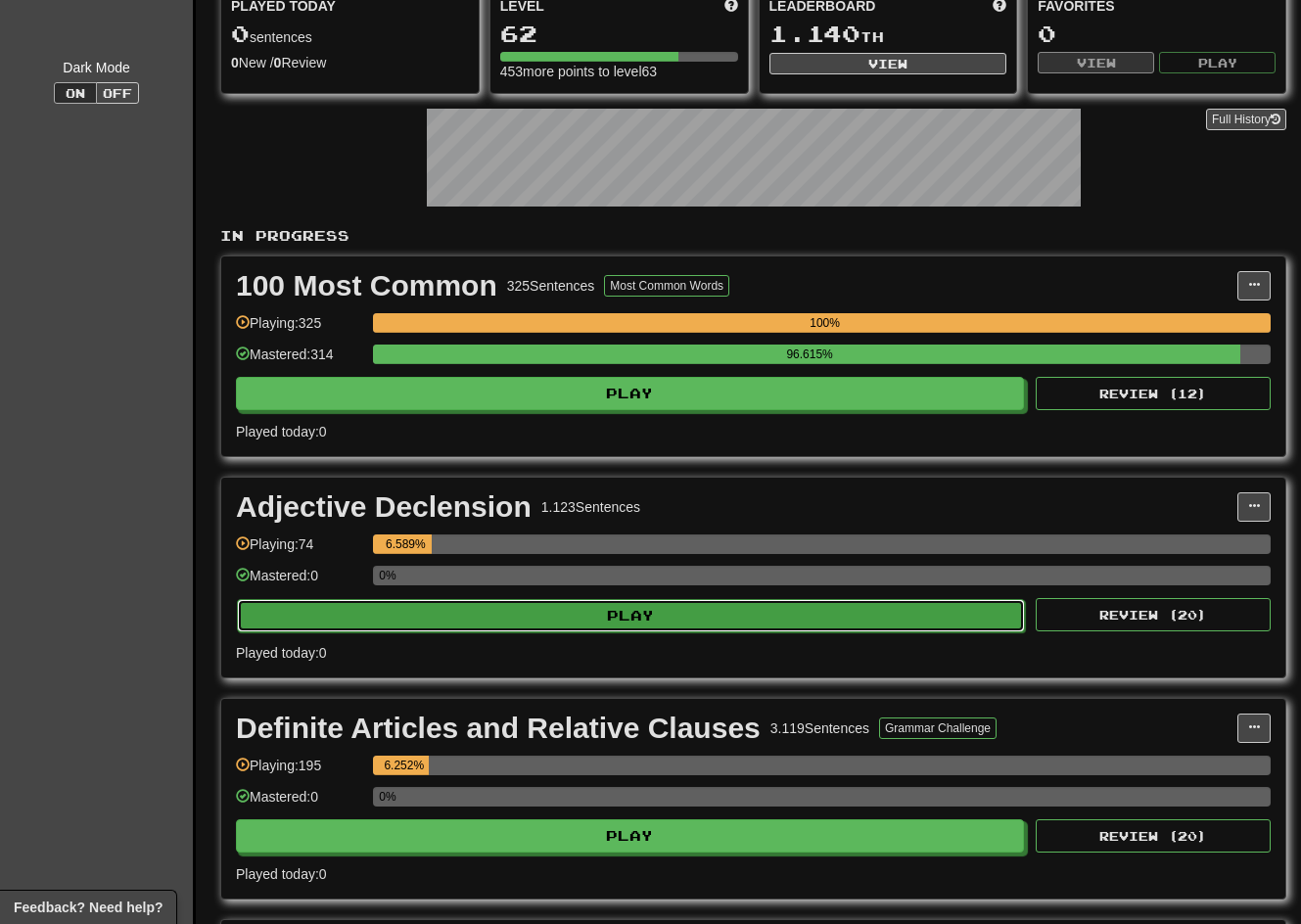 select on "**" 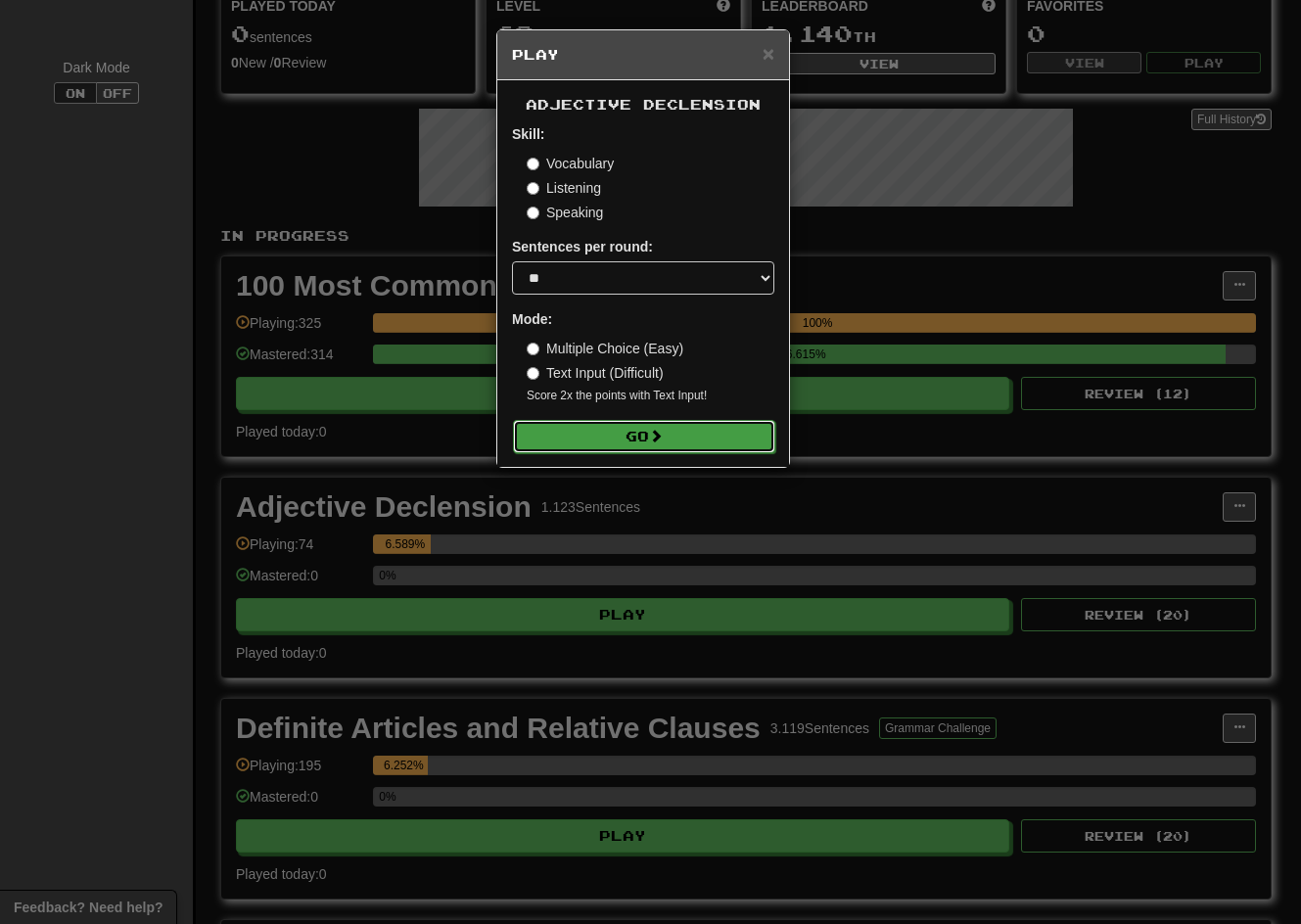click on "Go" at bounding box center [644, 437] 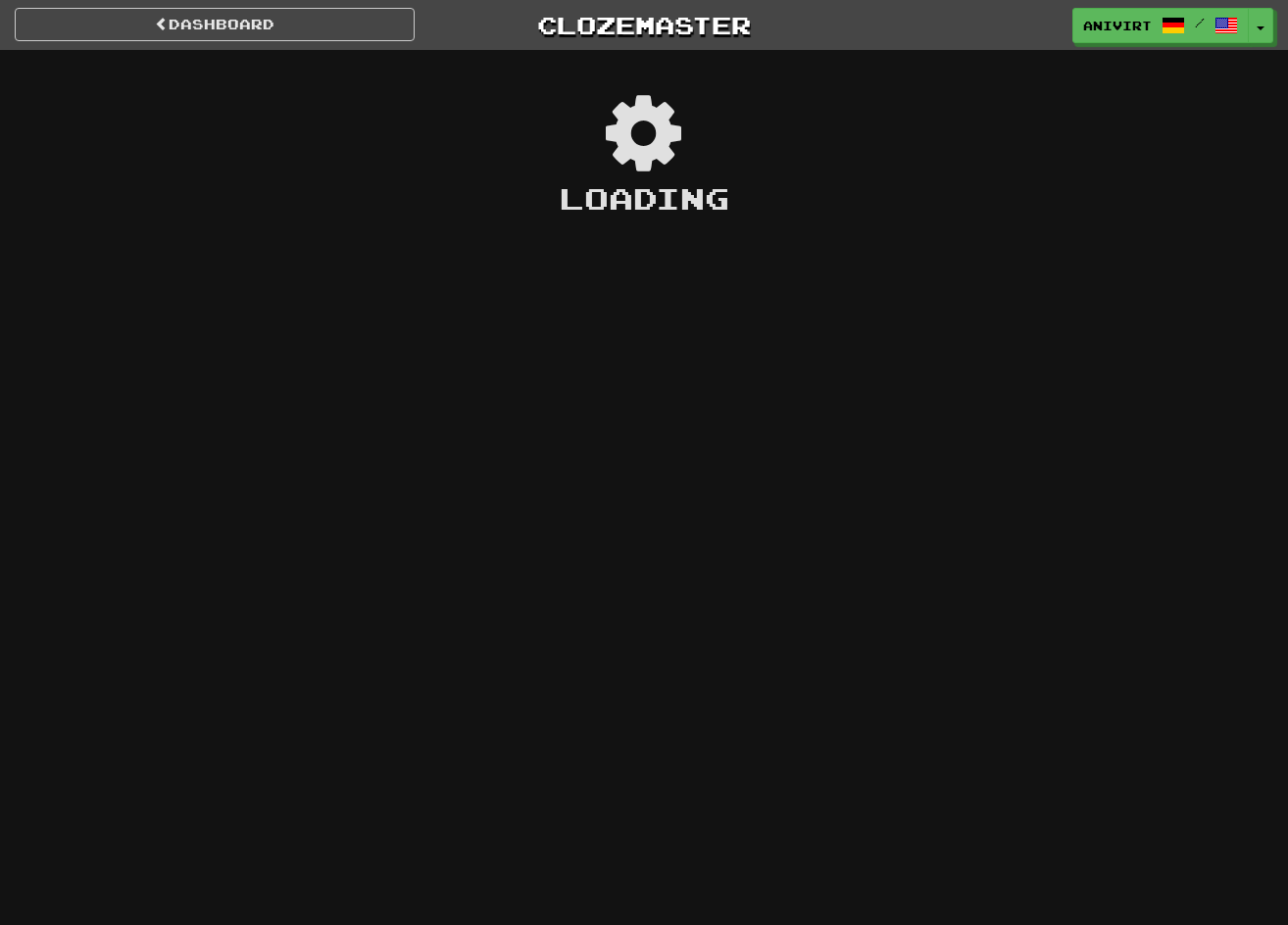 scroll, scrollTop: 0, scrollLeft: 0, axis: both 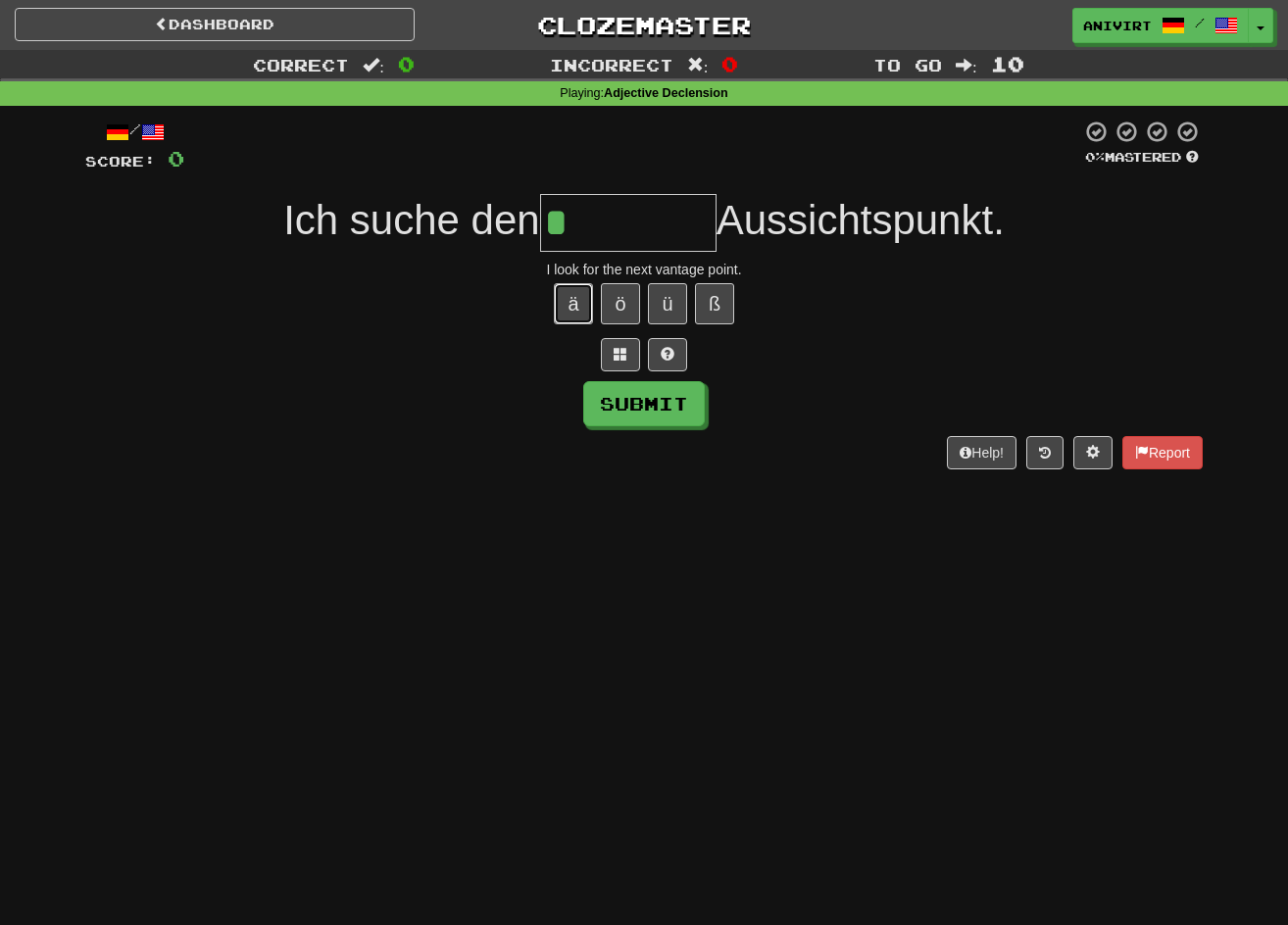 click on "ä" at bounding box center (573, 304) 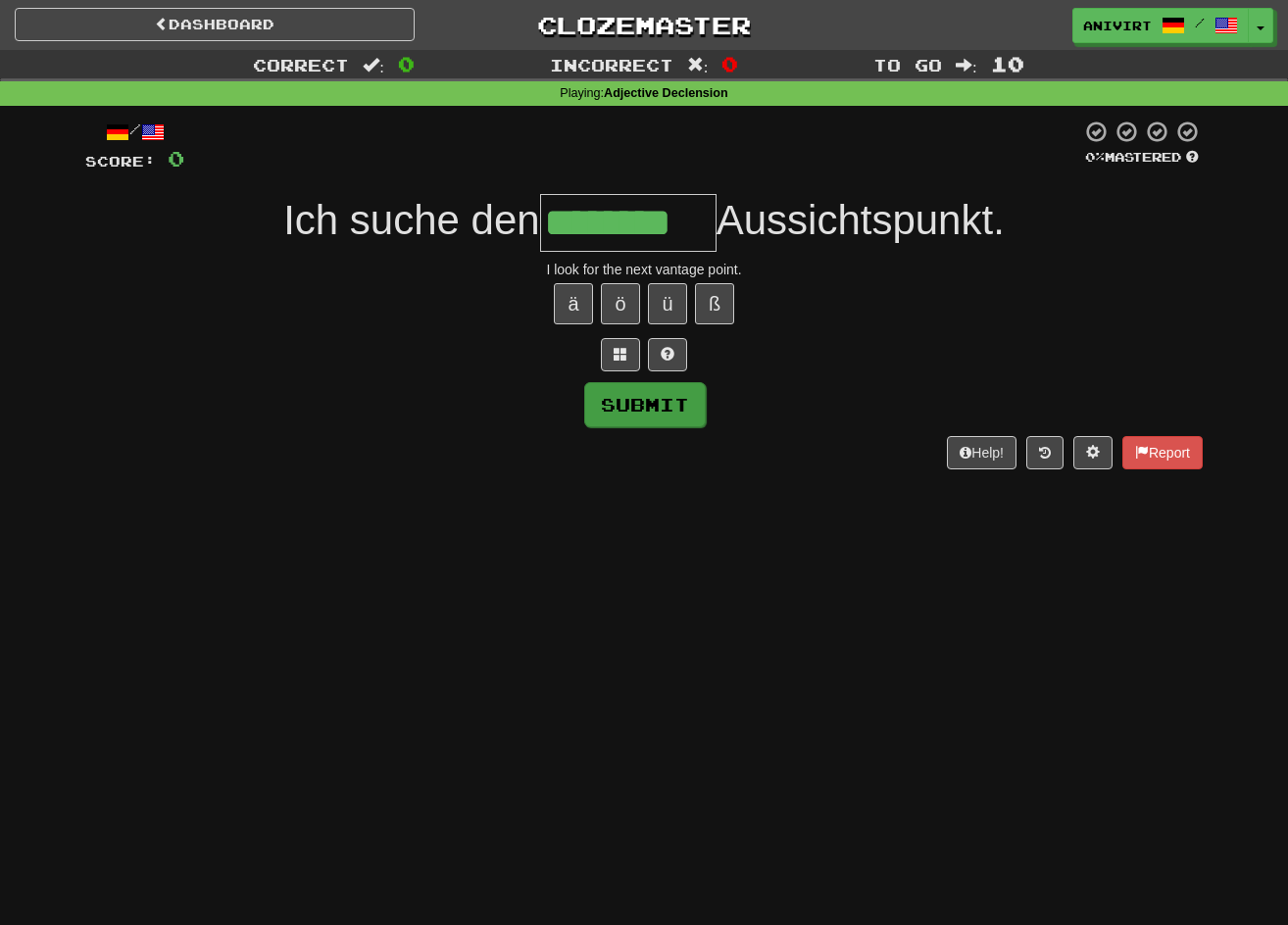 type on "********" 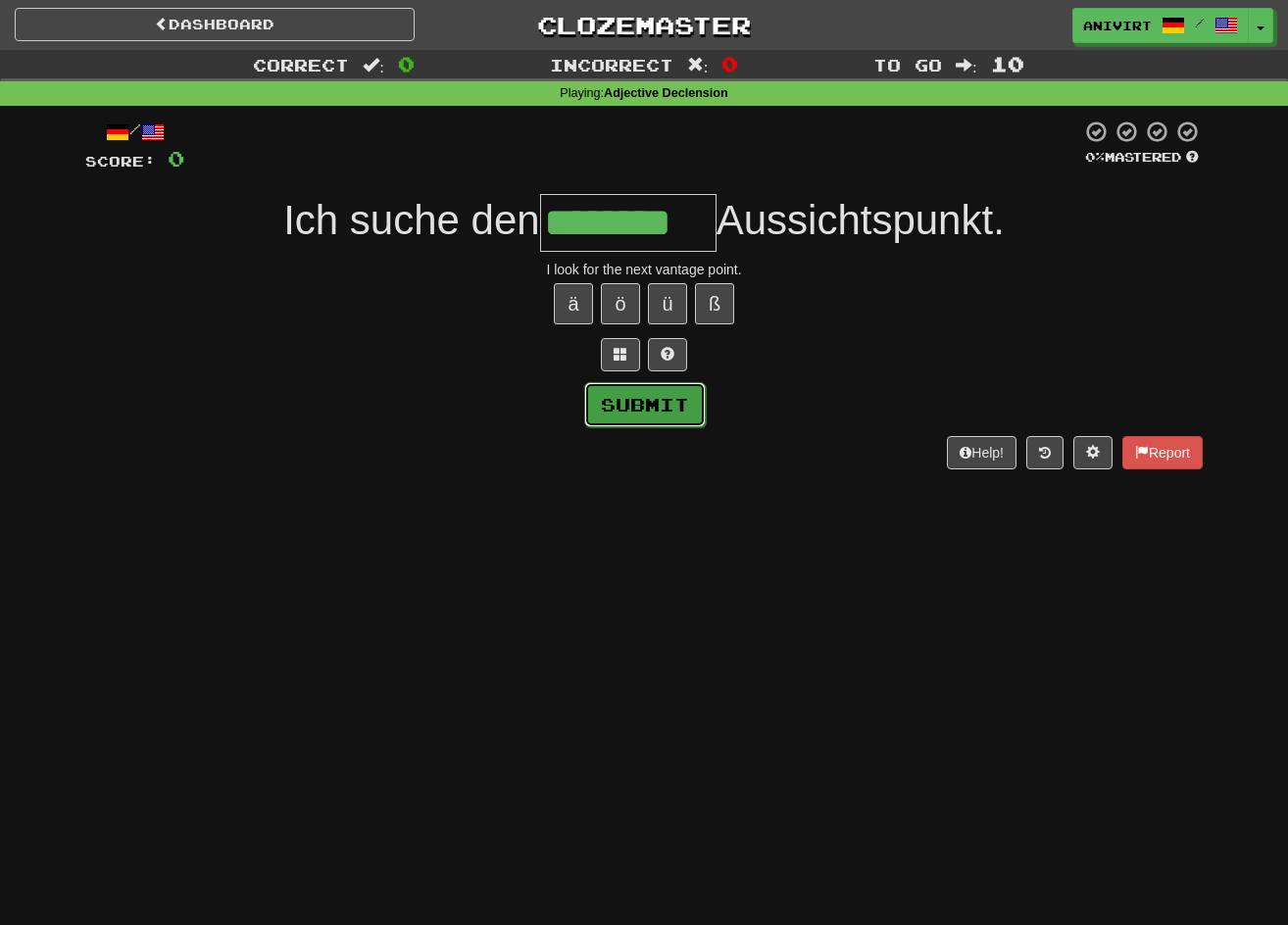 click on "Submit" at bounding box center [645, 405] 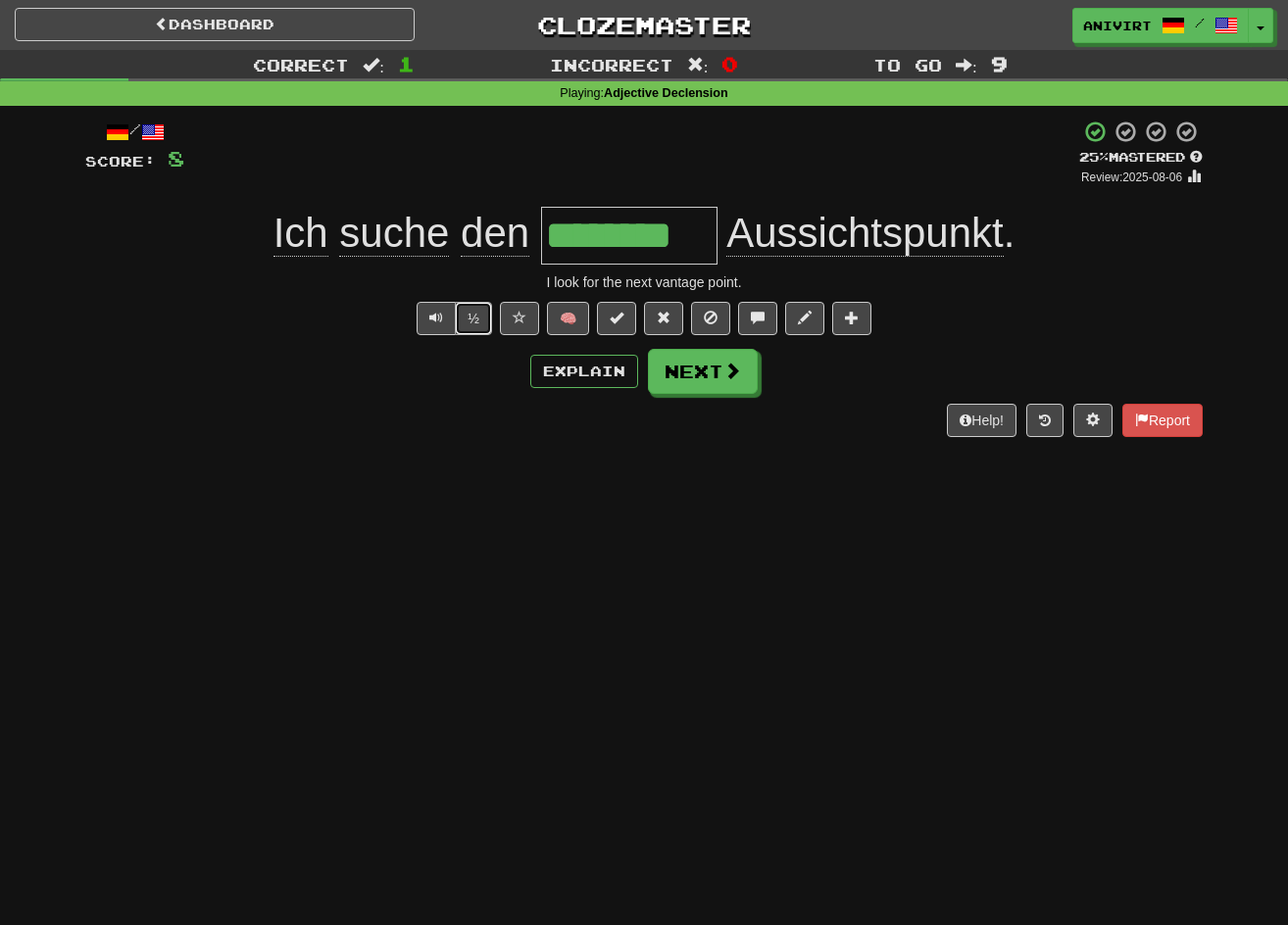 click on "½" at bounding box center [473, 318] 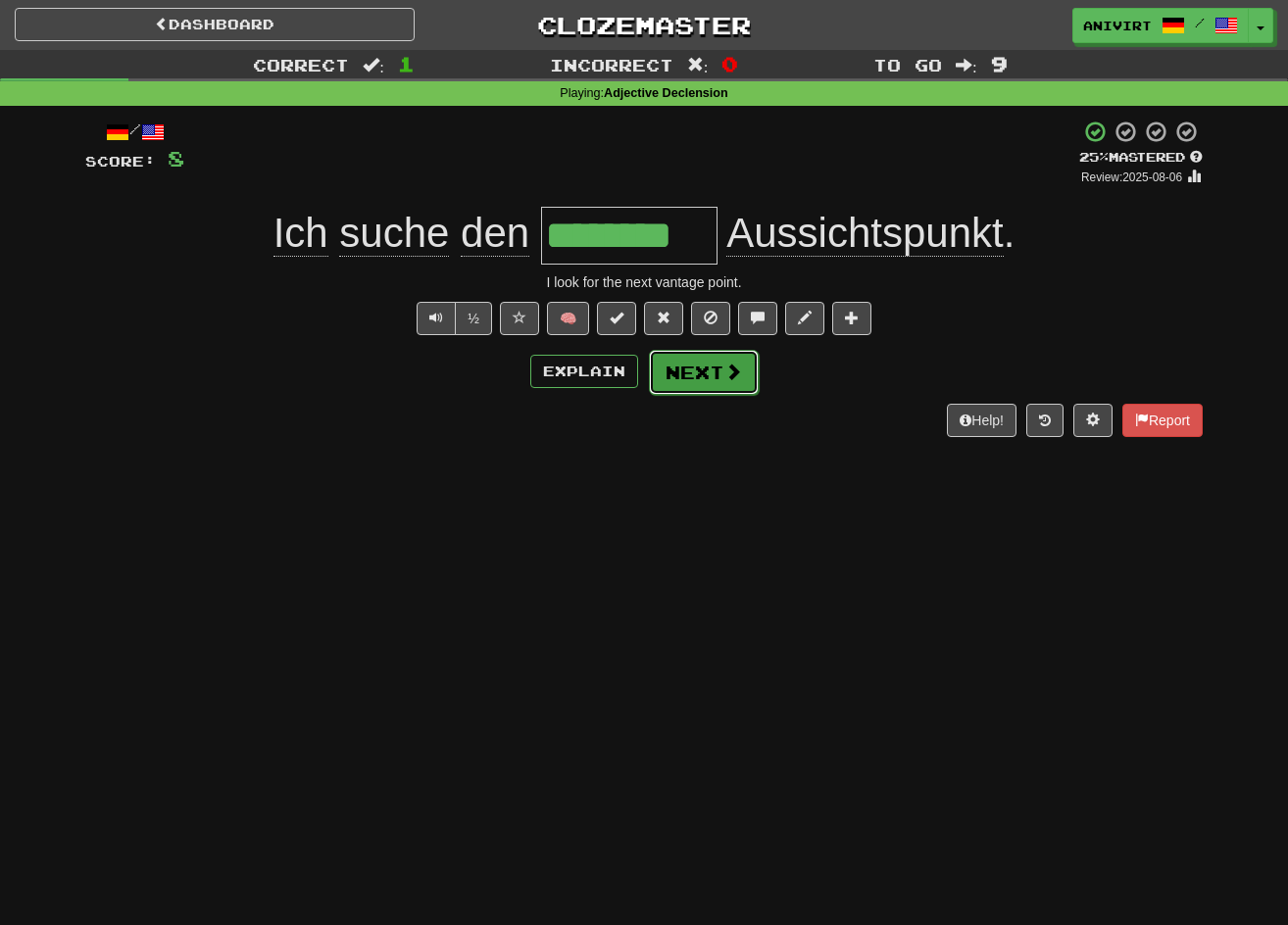 click on "Next" at bounding box center (704, 372) 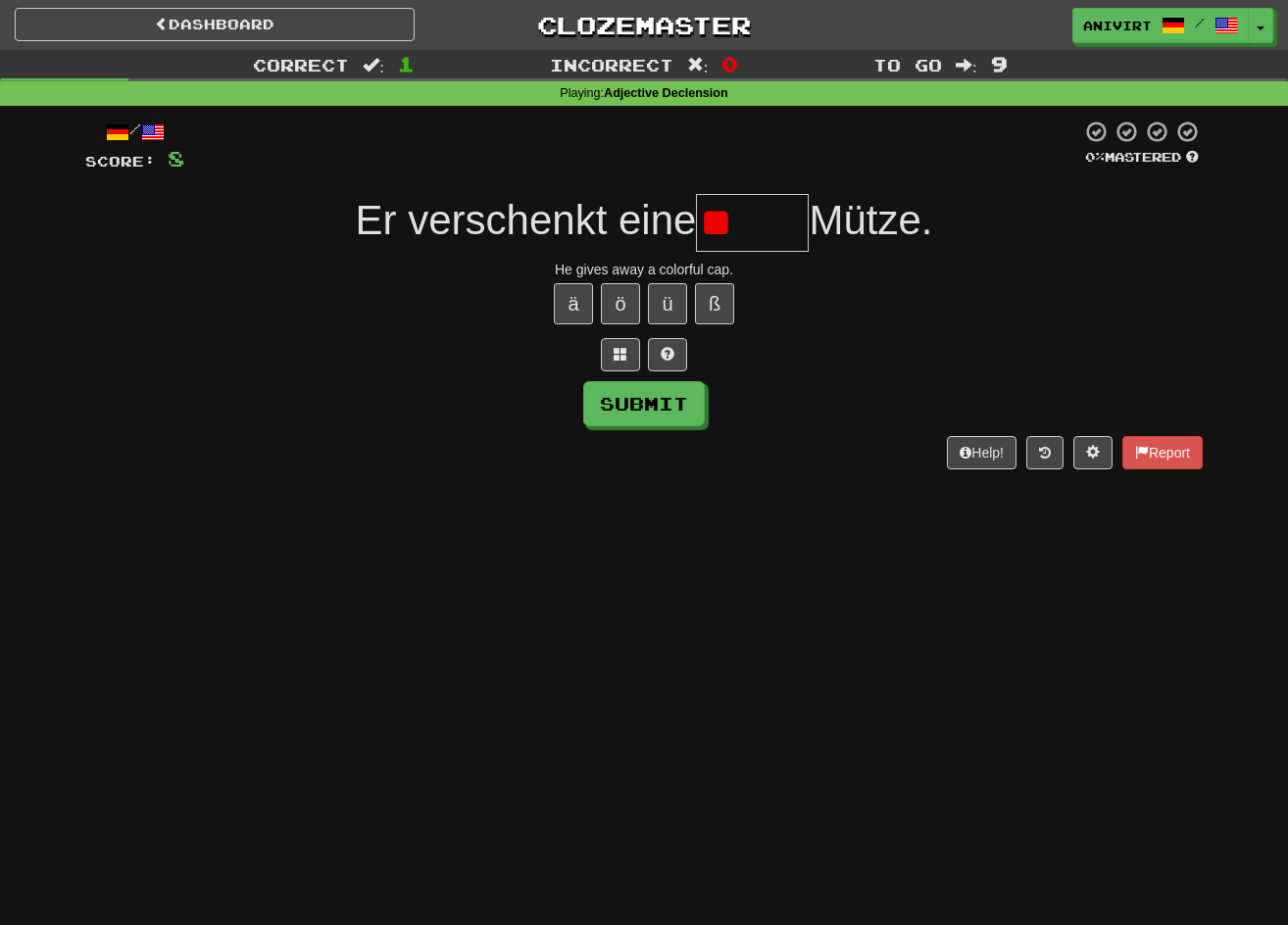 type on "*" 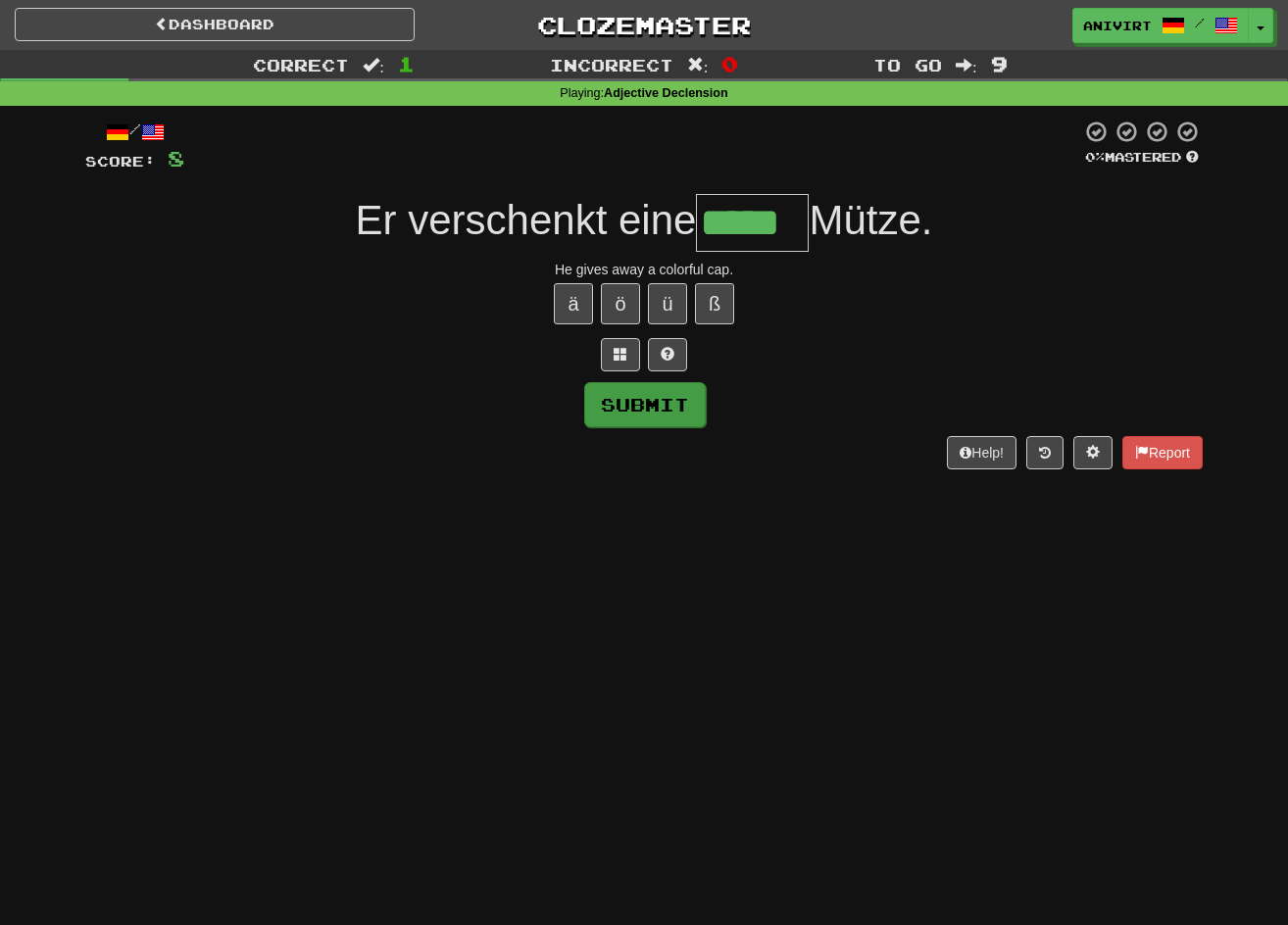 type on "*****" 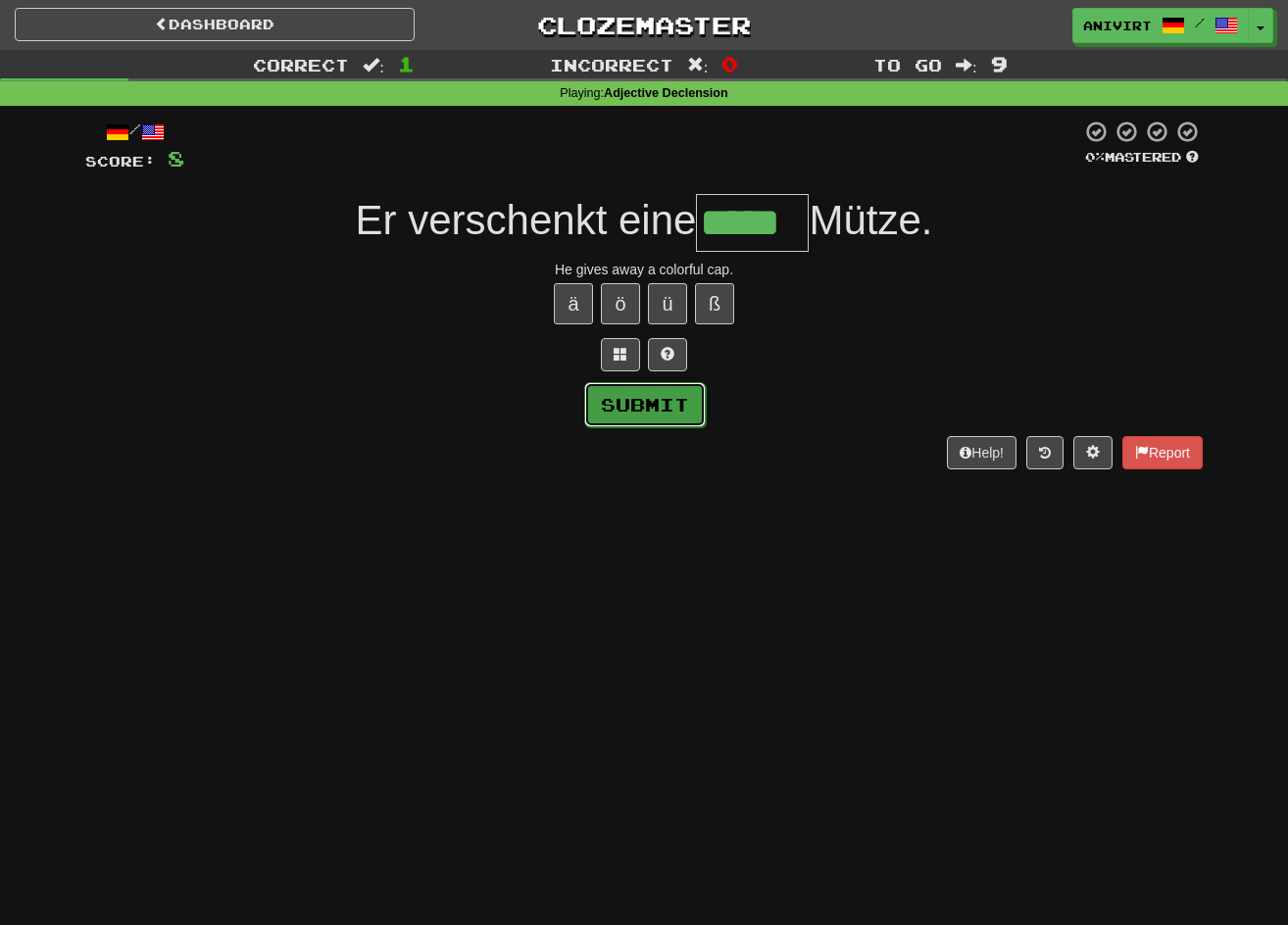click on "Submit" at bounding box center (645, 405) 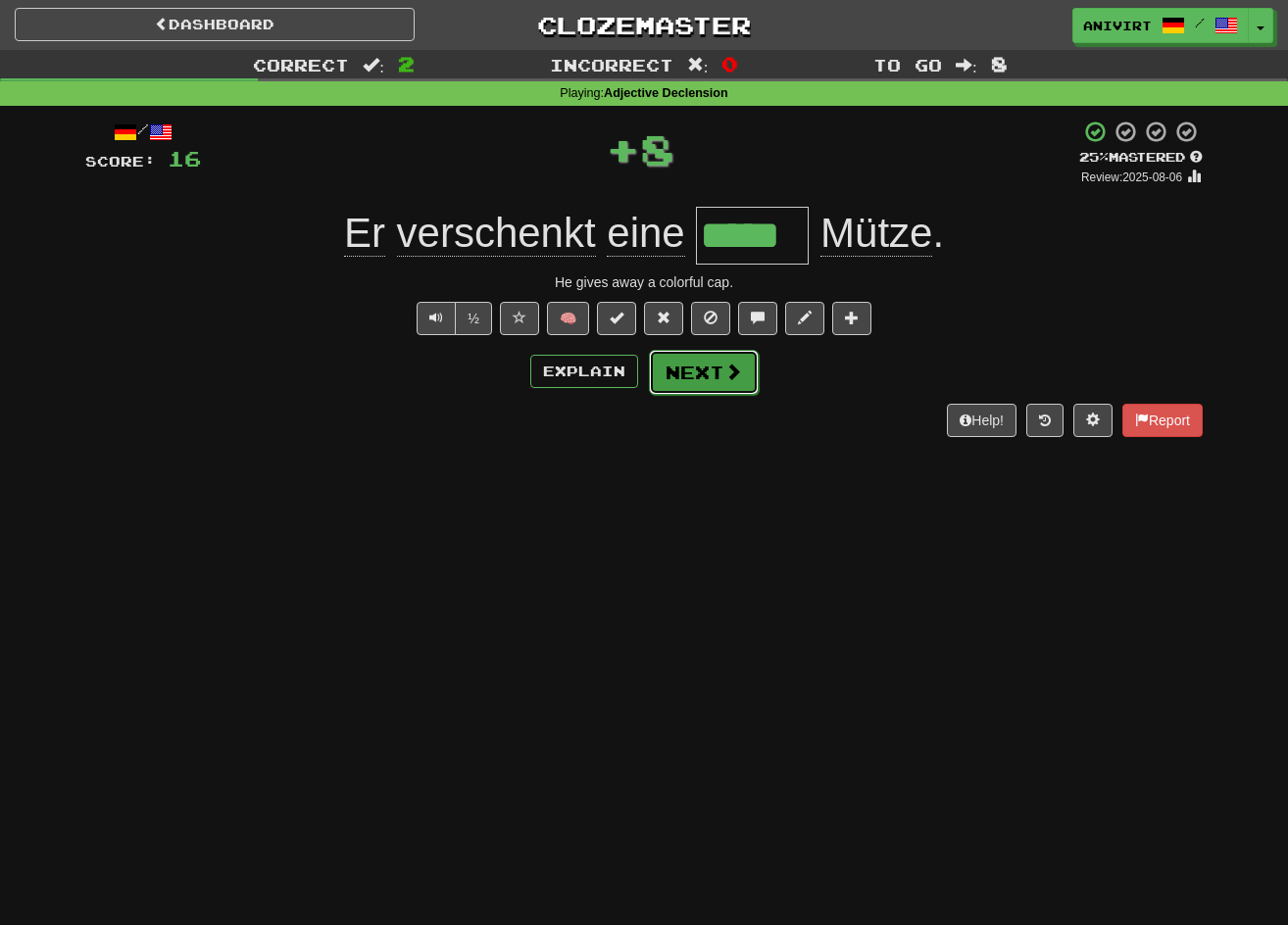 click on "Next" at bounding box center (704, 372) 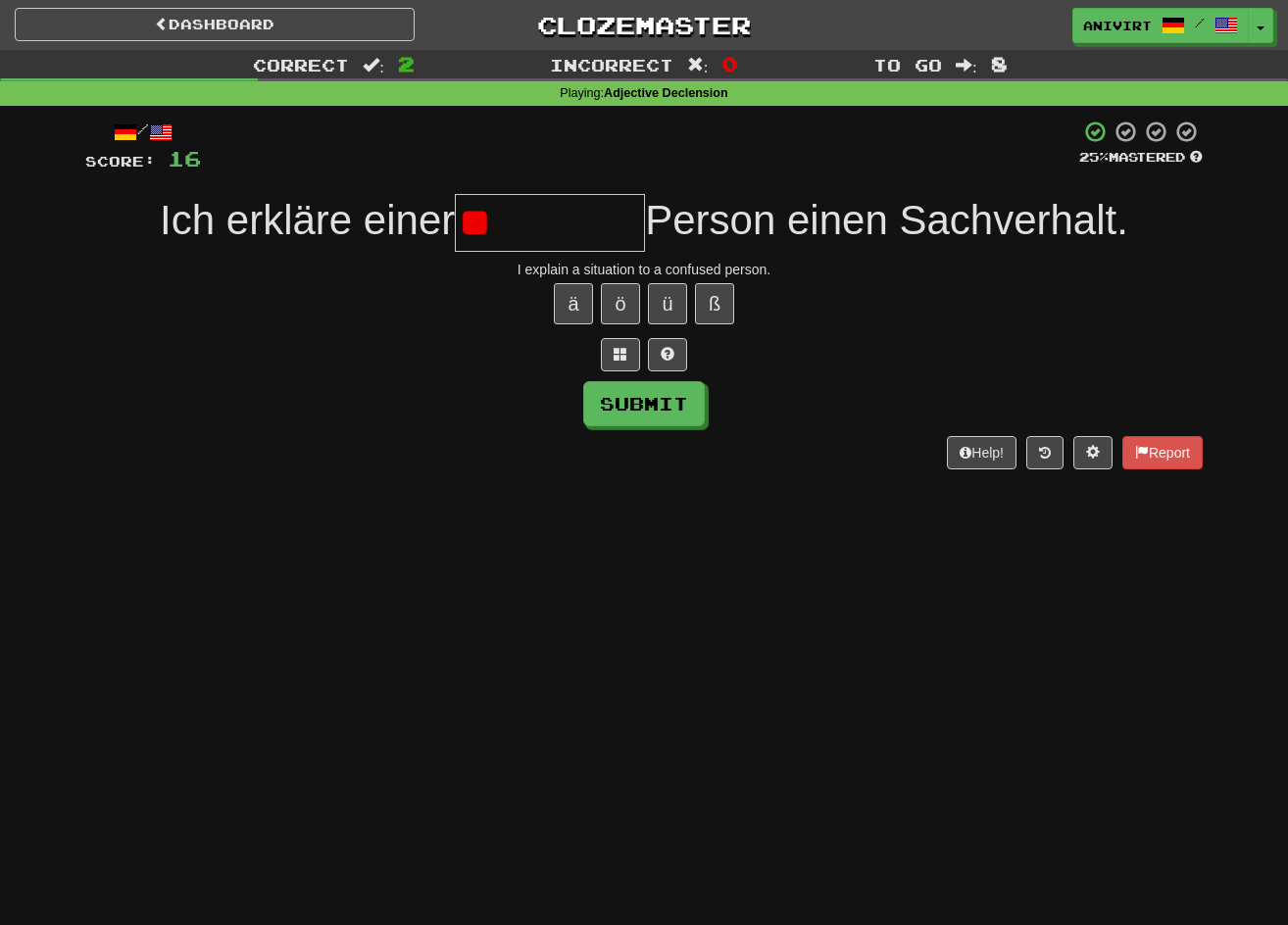 type on "*" 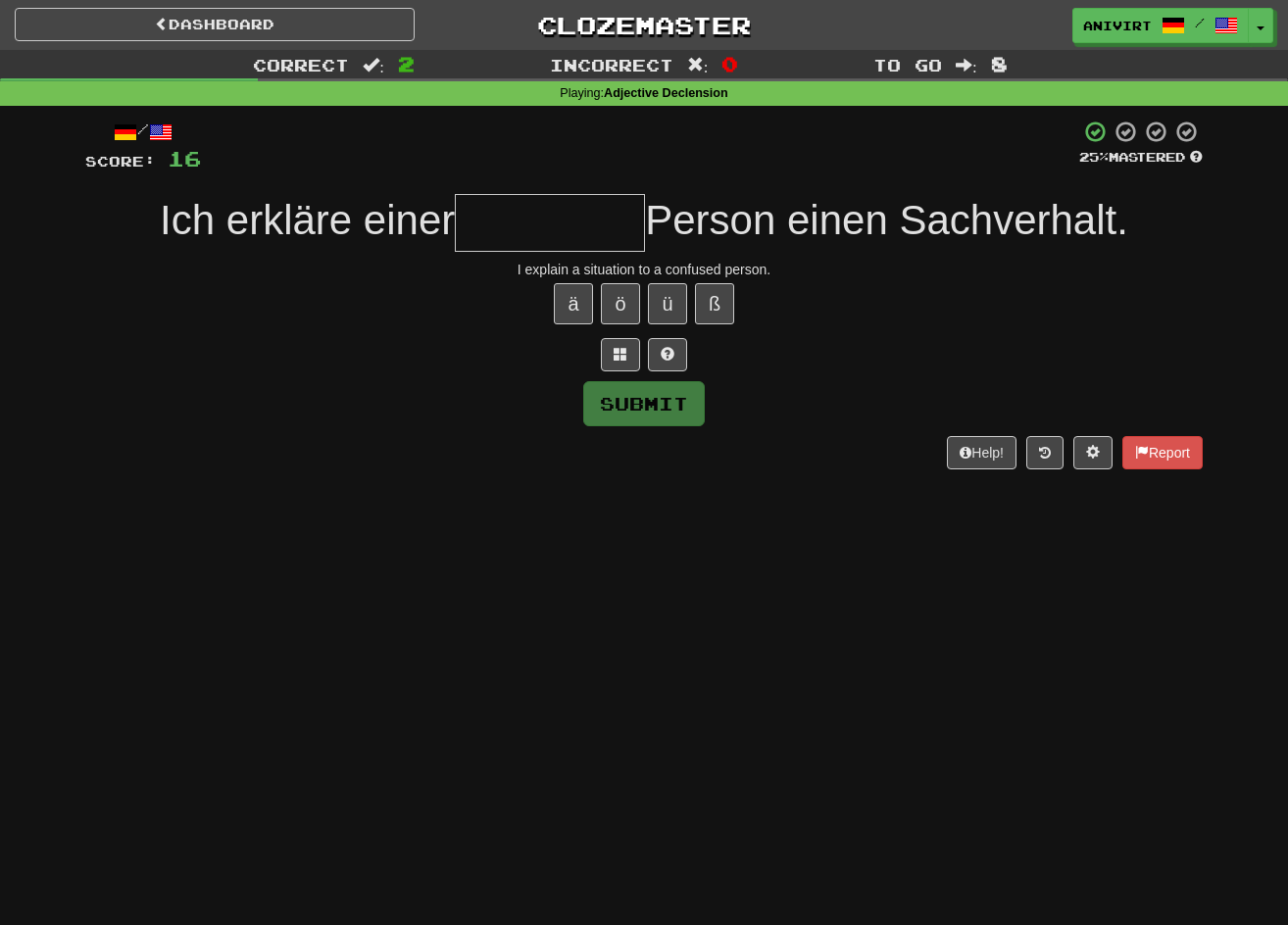 type on "*" 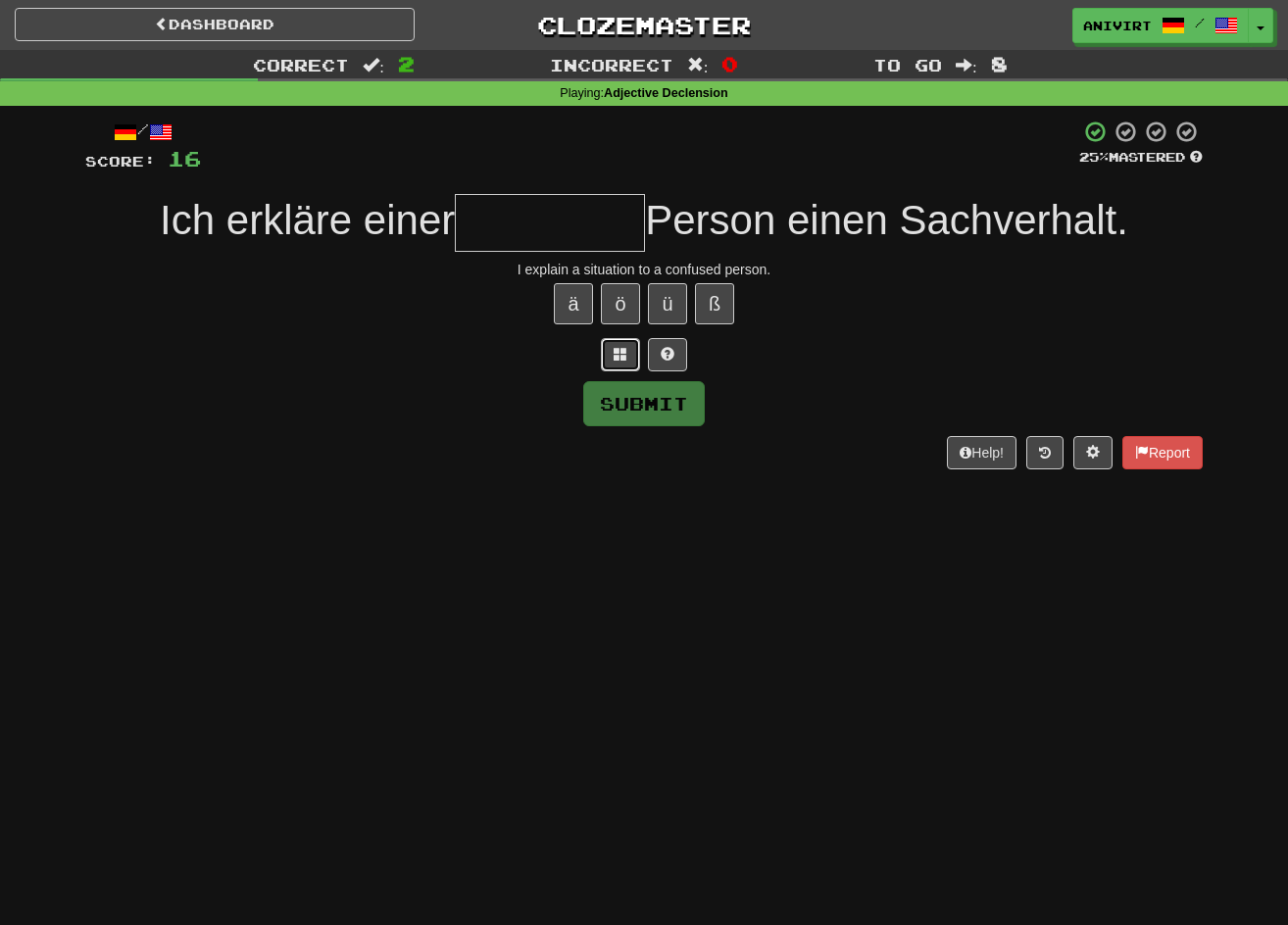 click at bounding box center (620, 354) 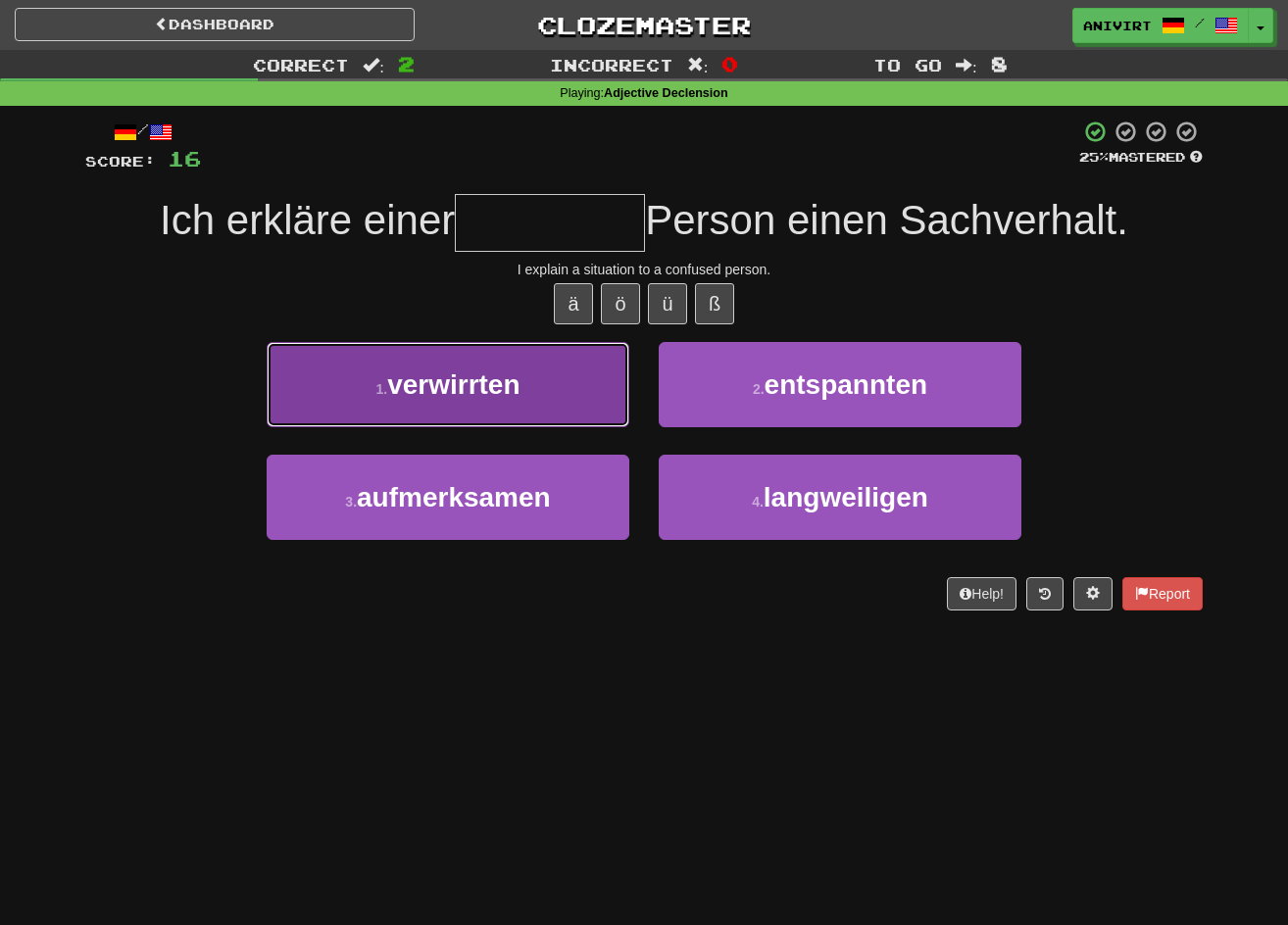 click on "1 .  verwirrten" at bounding box center [448, 384] 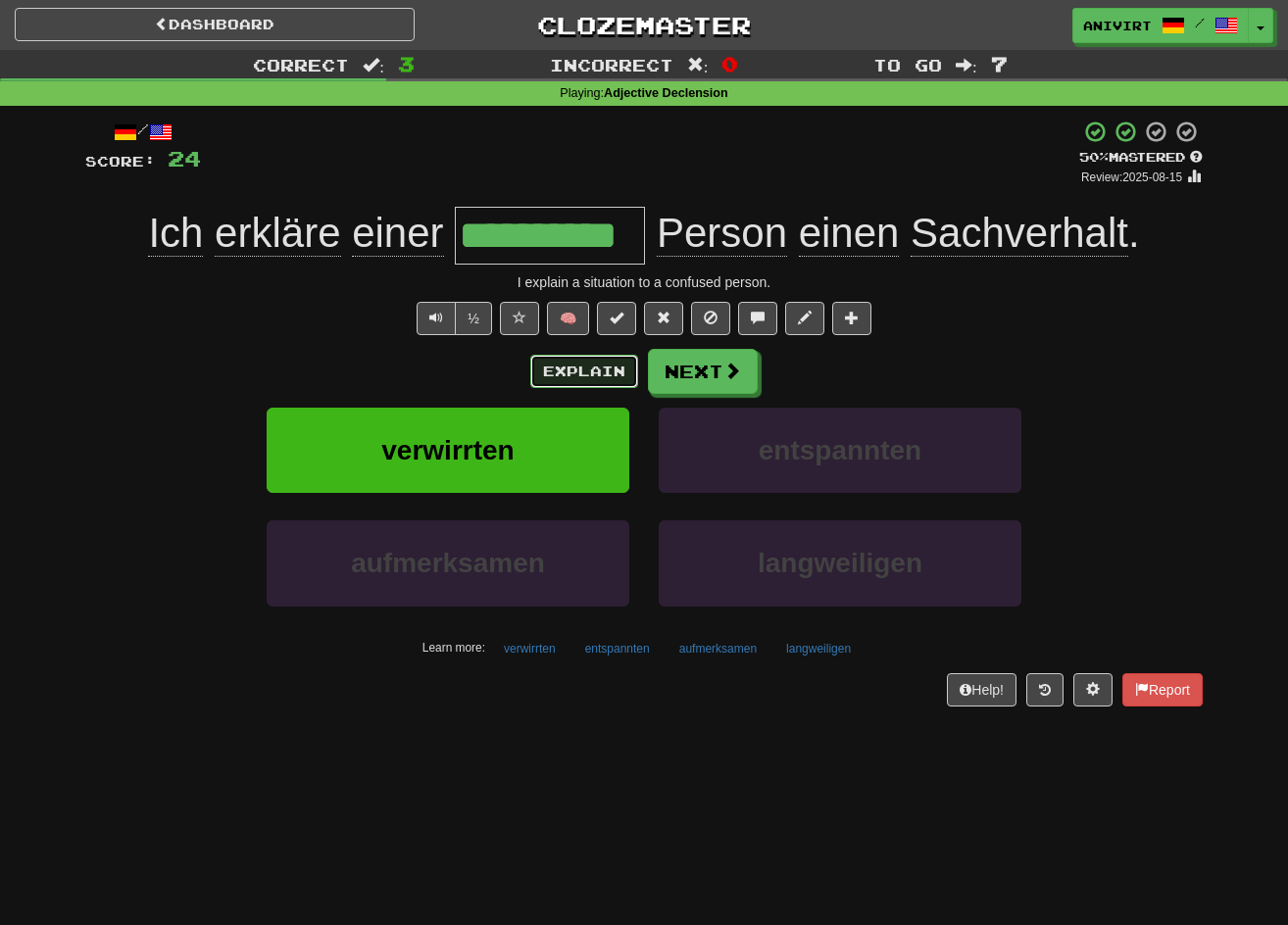 click on "Explain" at bounding box center (584, 371) 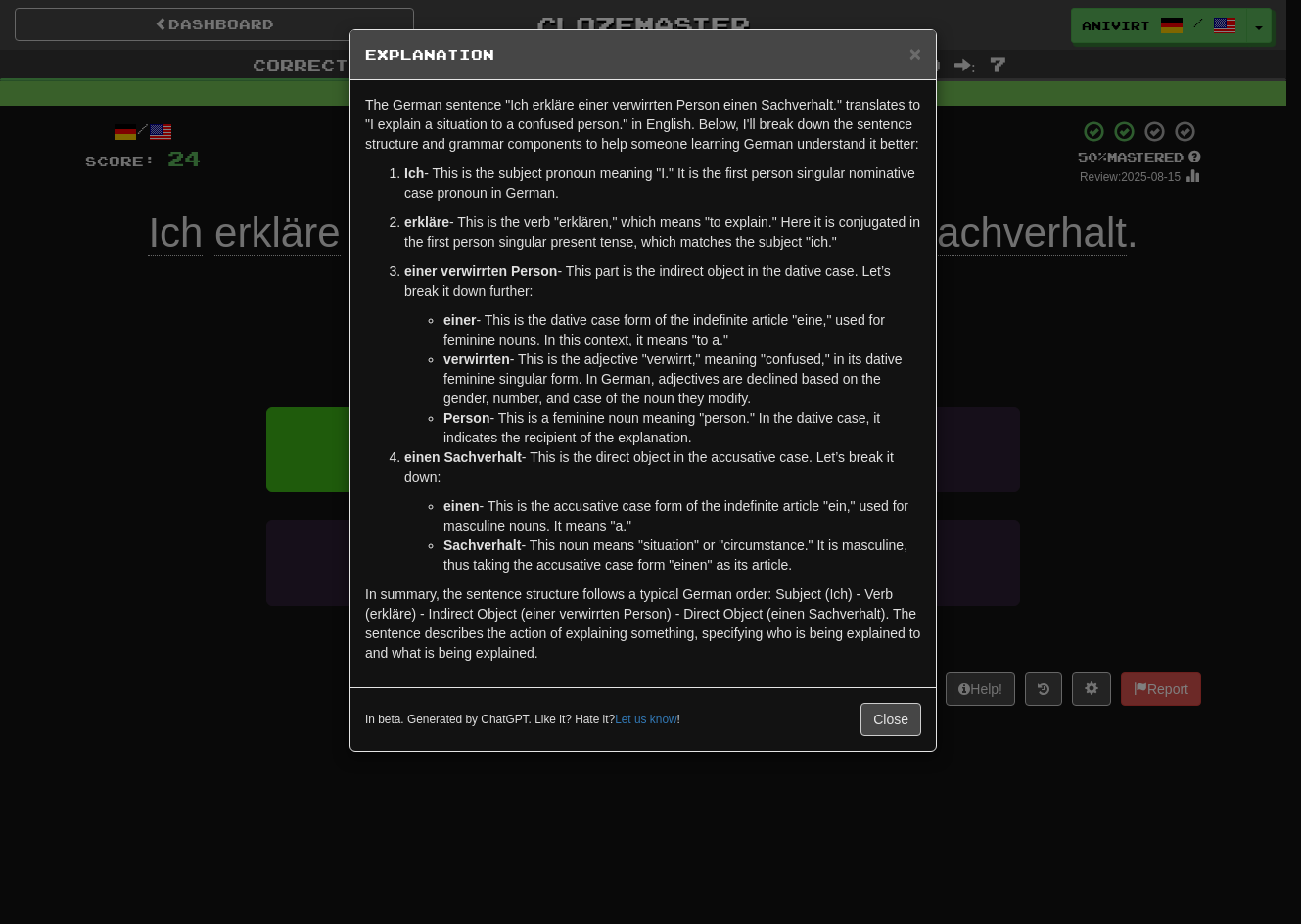 click on "× Explanation The German sentence "Ich erkläre einer verwirrten Person einen Sachverhalt." translates to "I explain a situation to a confused person." in English. Below, I'll break down the sentence structure and grammar components to help someone learning German understand it better:
Ich  - This is the subject pronoun meaning "I." It is the first person singular nominative case pronoun in German.
erkläre  - This is the verb "erklären," which means "to explain." Here it is conjugated in the first person singular present tense, which matches the subject "ich."
einer verwirrten Person  - This part is the indirect object in the dative case. Let’s break it down further:
einer  - This is the dative case form of the indefinite article "eine," used for feminine nouns. In this context, it means "to a."
verwirrten
Person  - This is a feminine noun meaning "person." In the dative case, it indicates the recipient of the explanation.
einen Sachverhalt
einen
Sachverhalt" at bounding box center [650, 462] 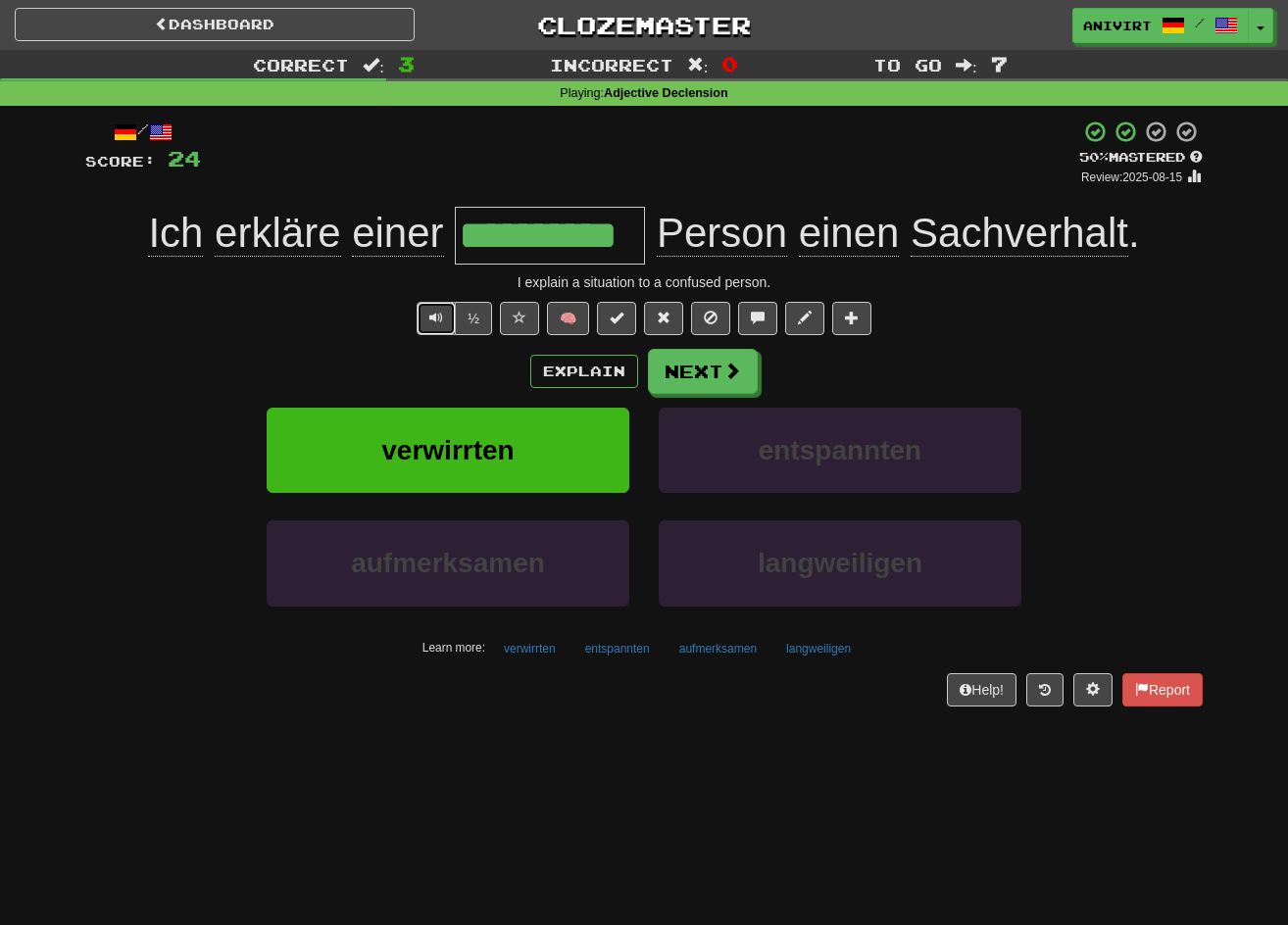 click at bounding box center (436, 318) 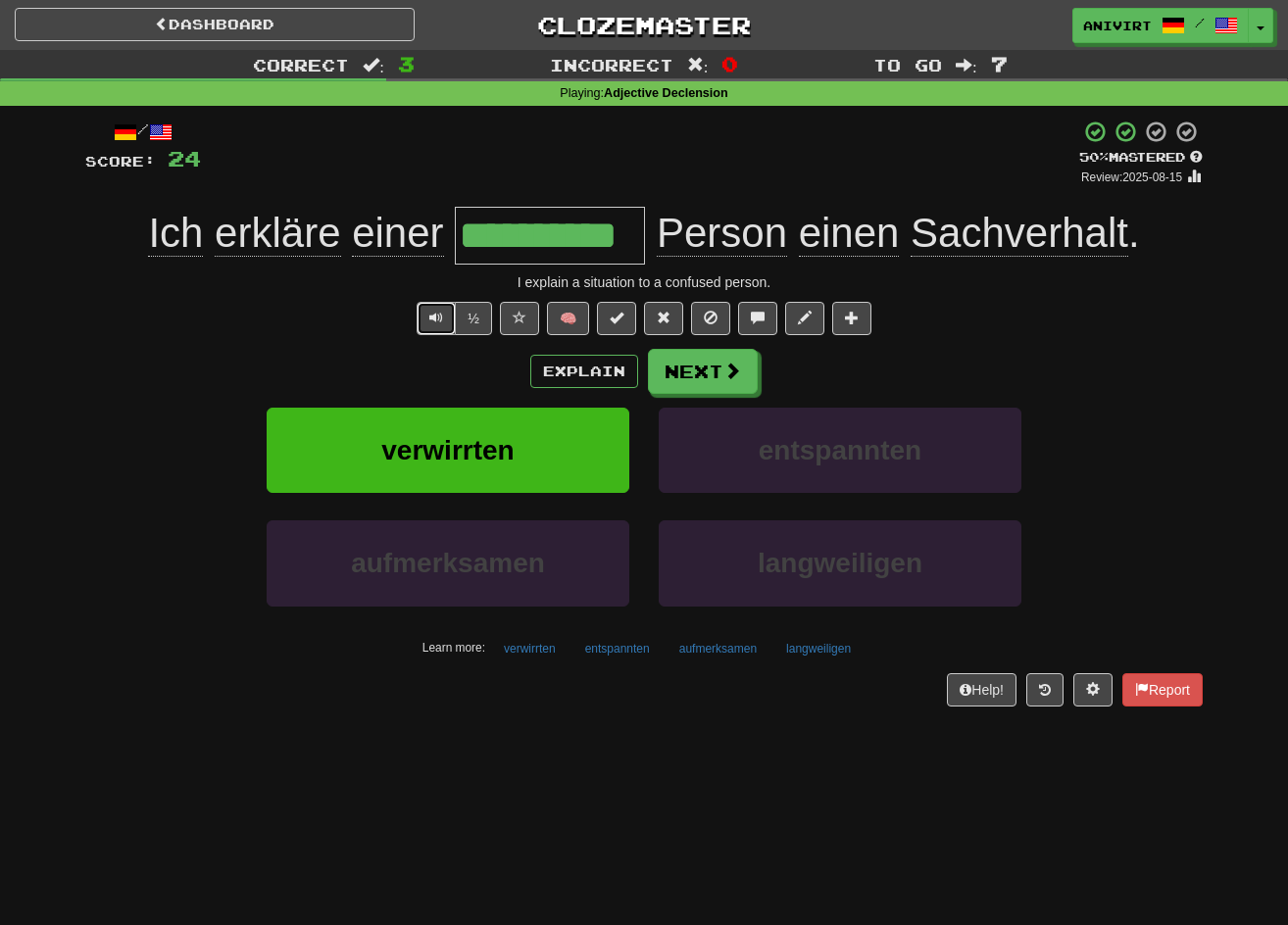 click at bounding box center [436, 317] 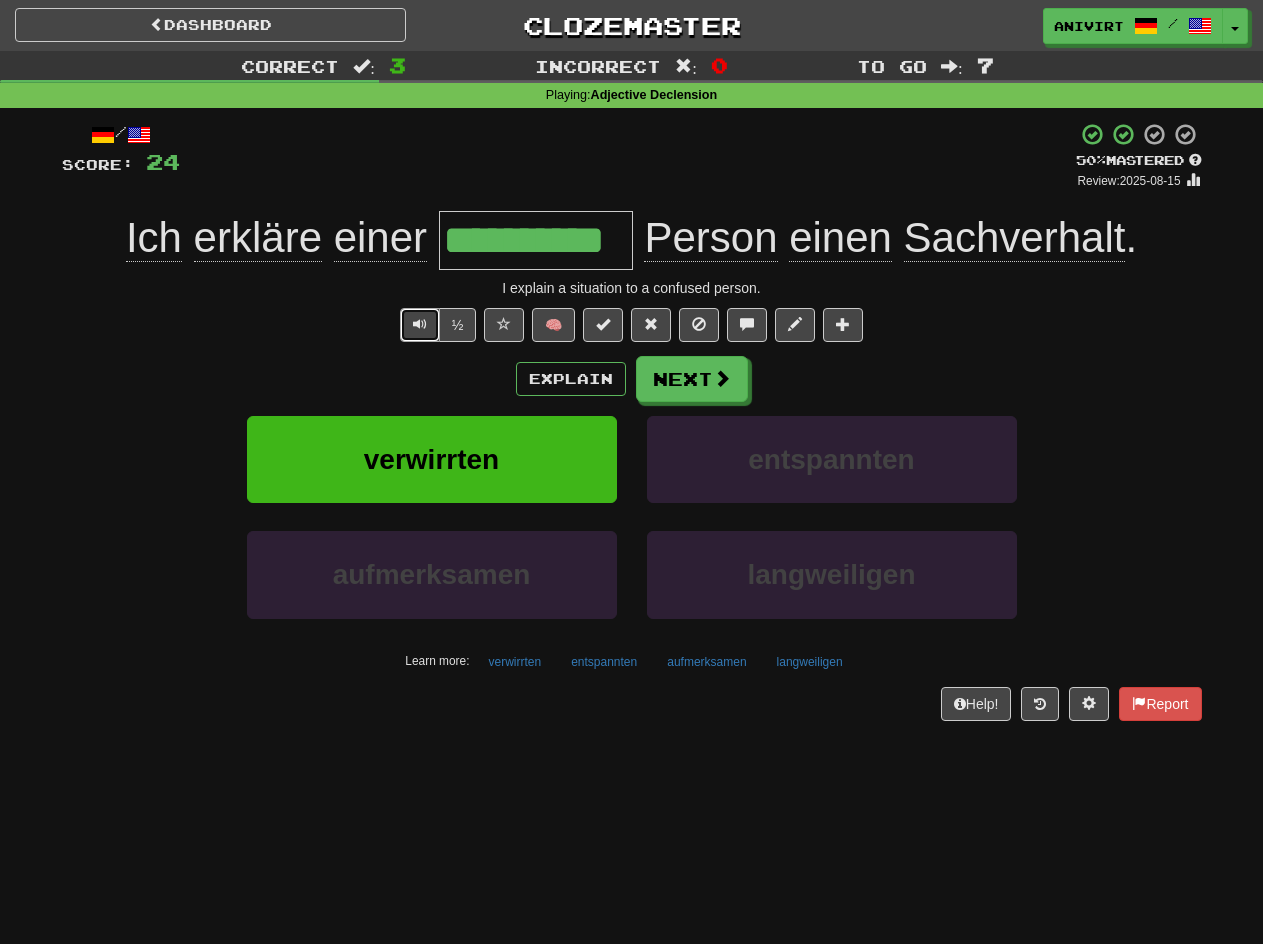 click at bounding box center (420, 324) 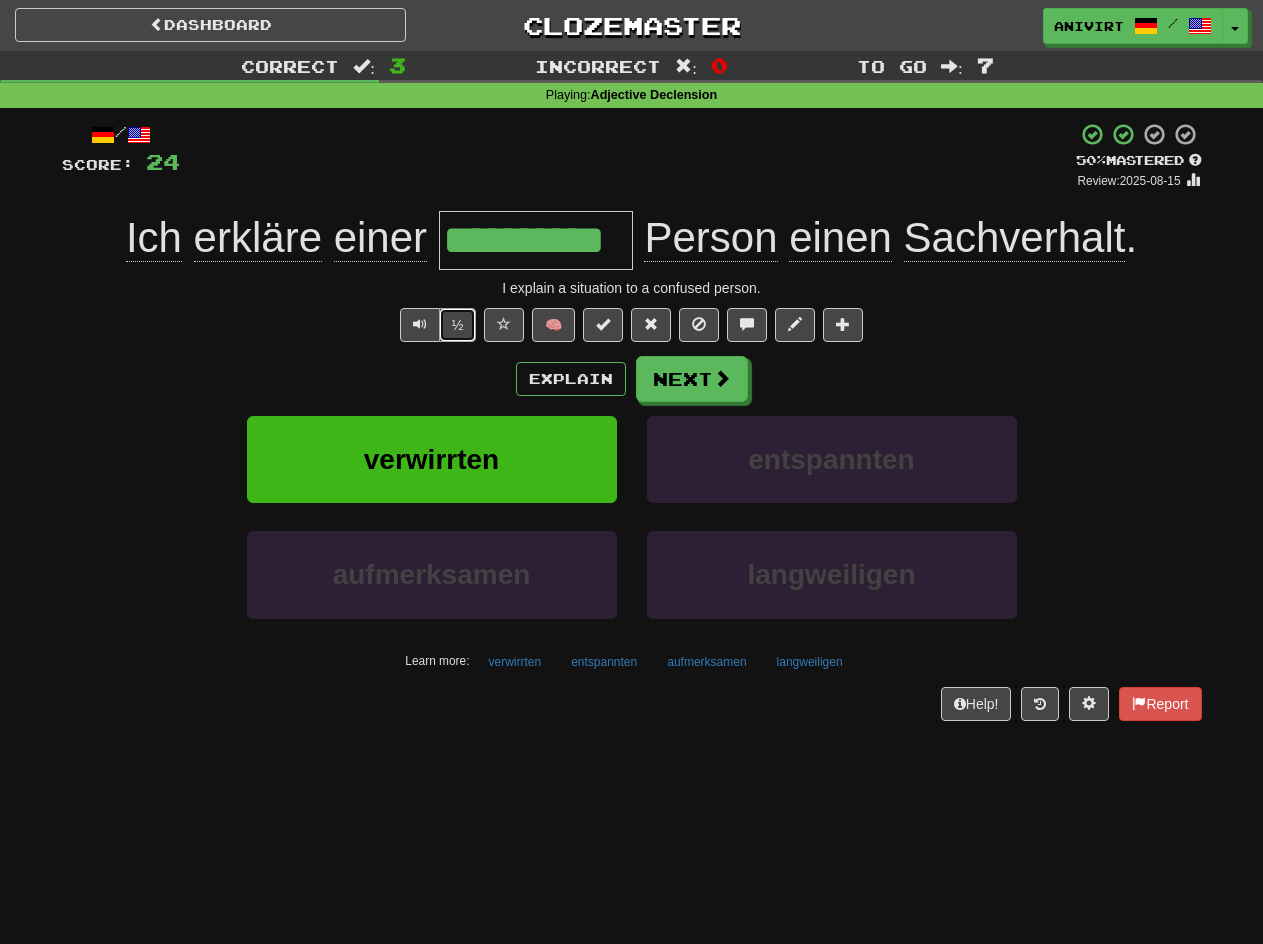 click on "½" at bounding box center (458, 325) 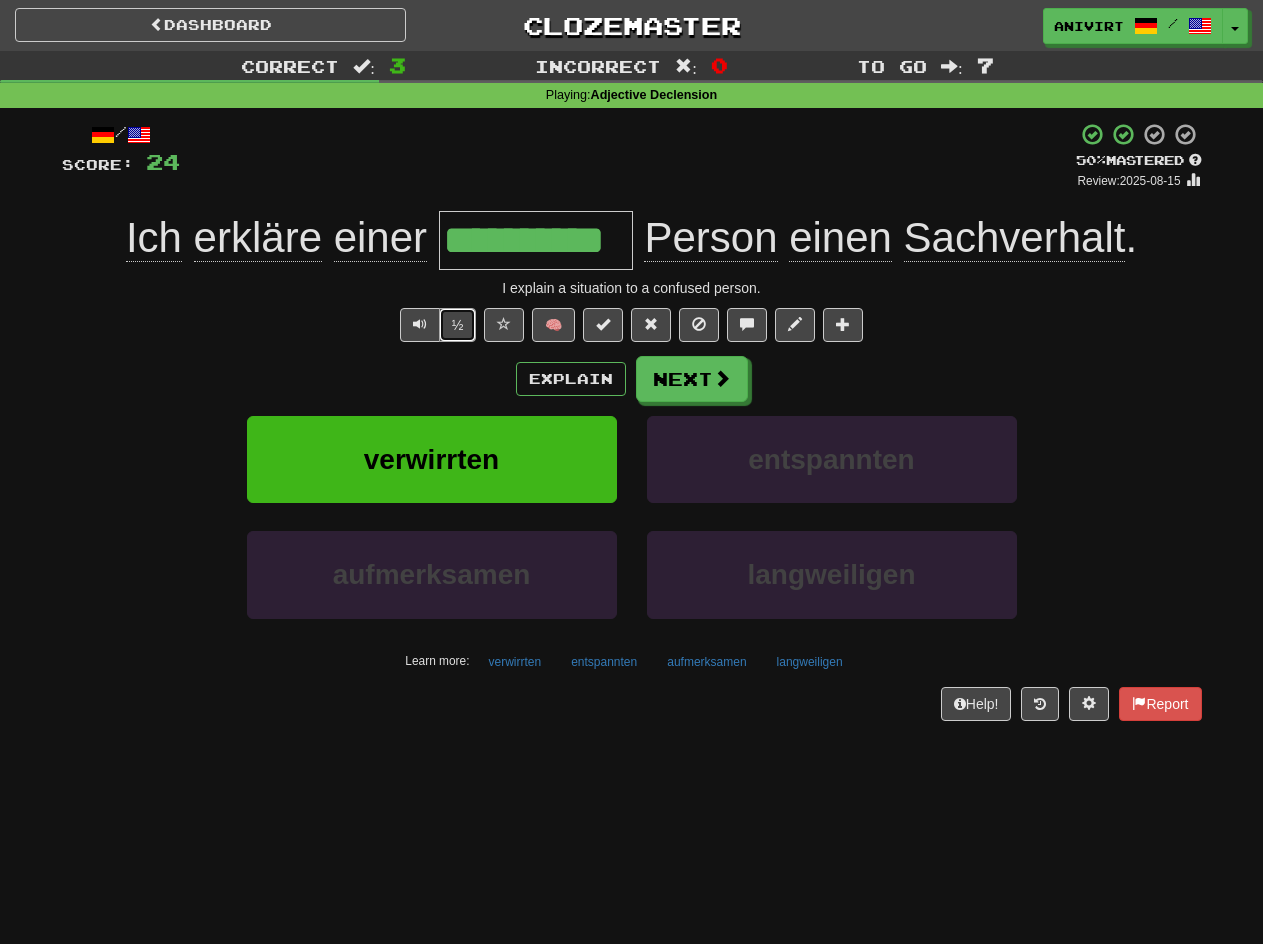 click on "½" at bounding box center (458, 325) 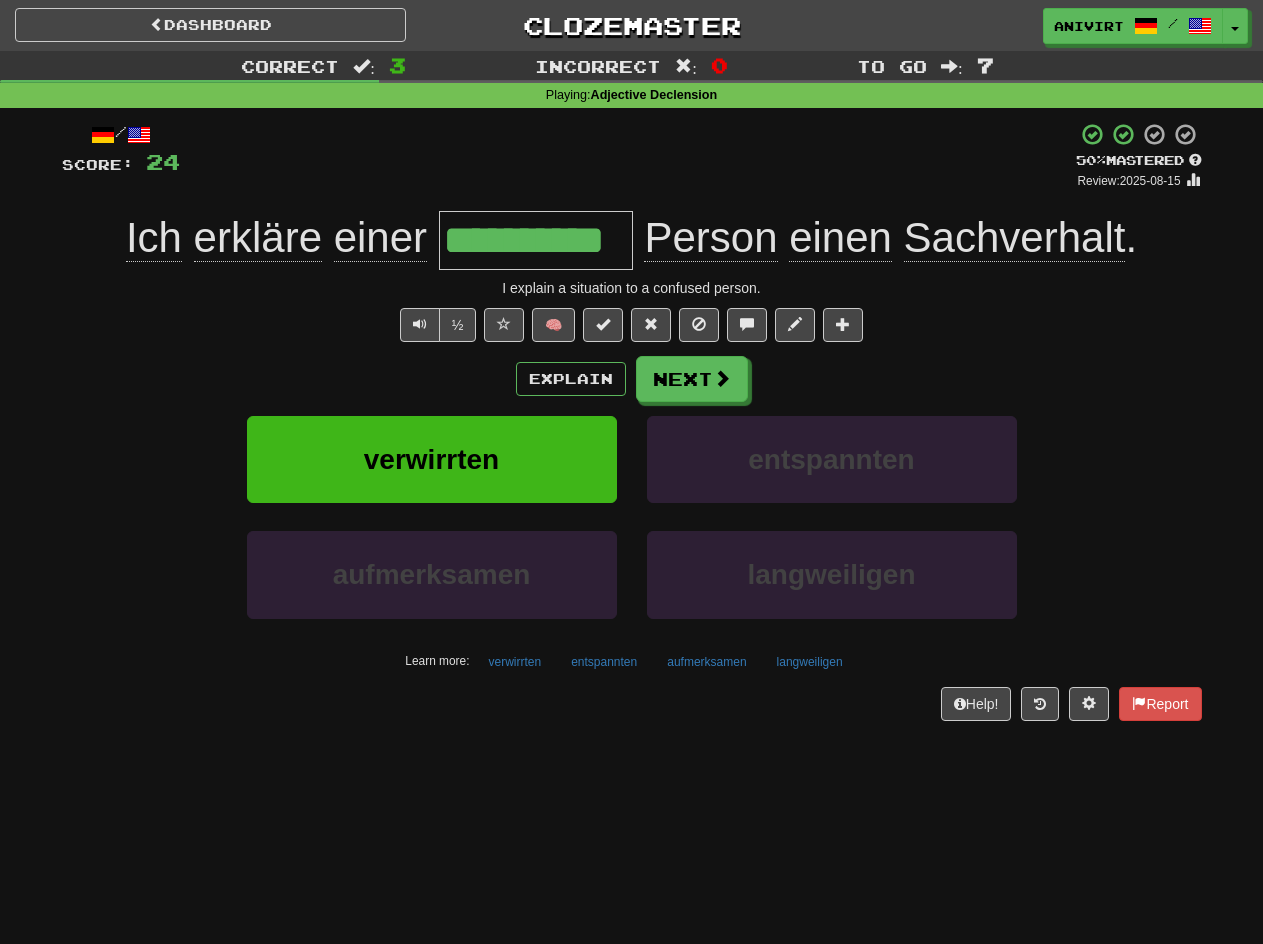 drag, startPoint x: 629, startPoint y: 244, endPoint x: 439, endPoint y: 232, distance: 190.37857 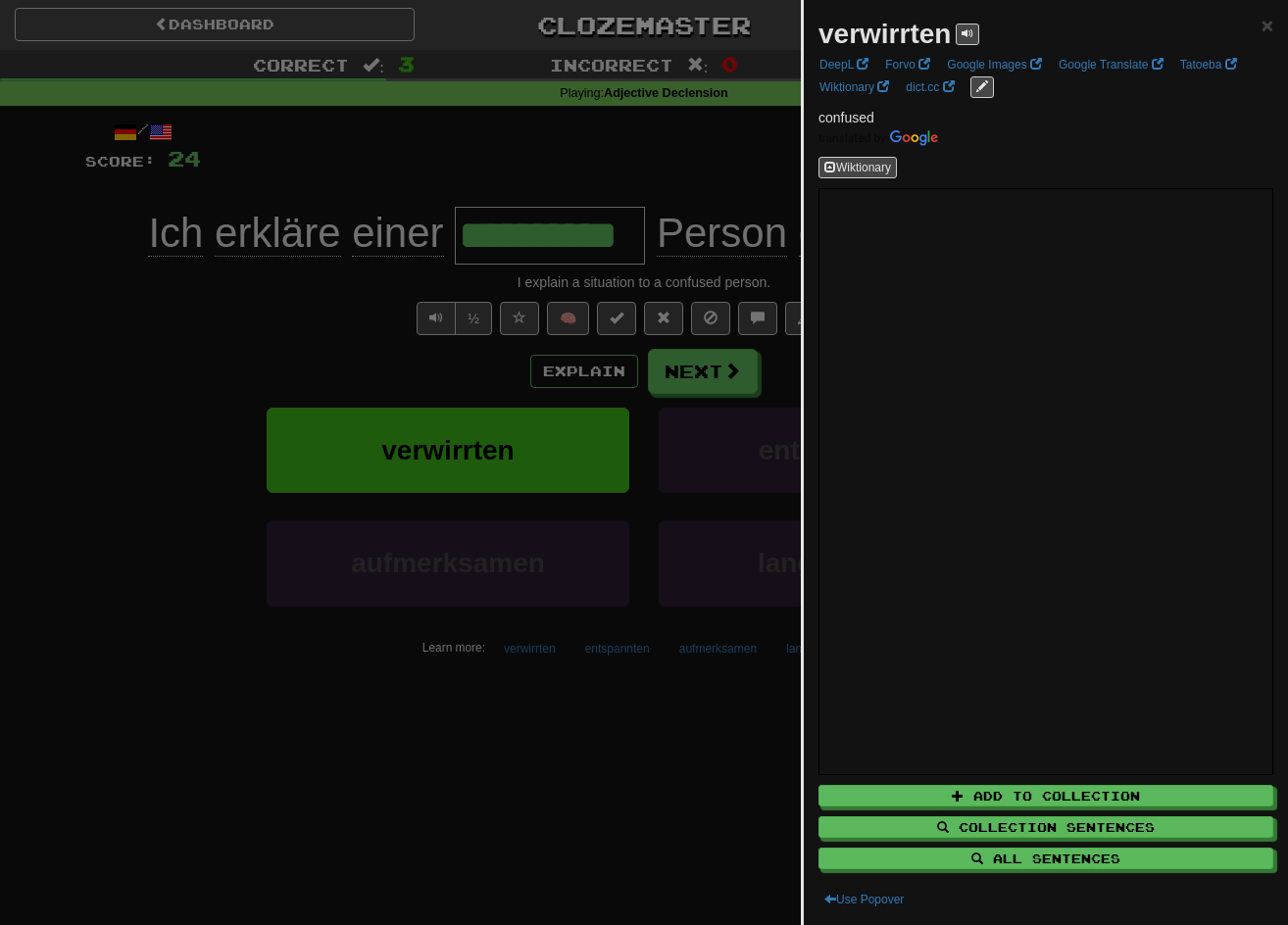 click at bounding box center (644, 462) 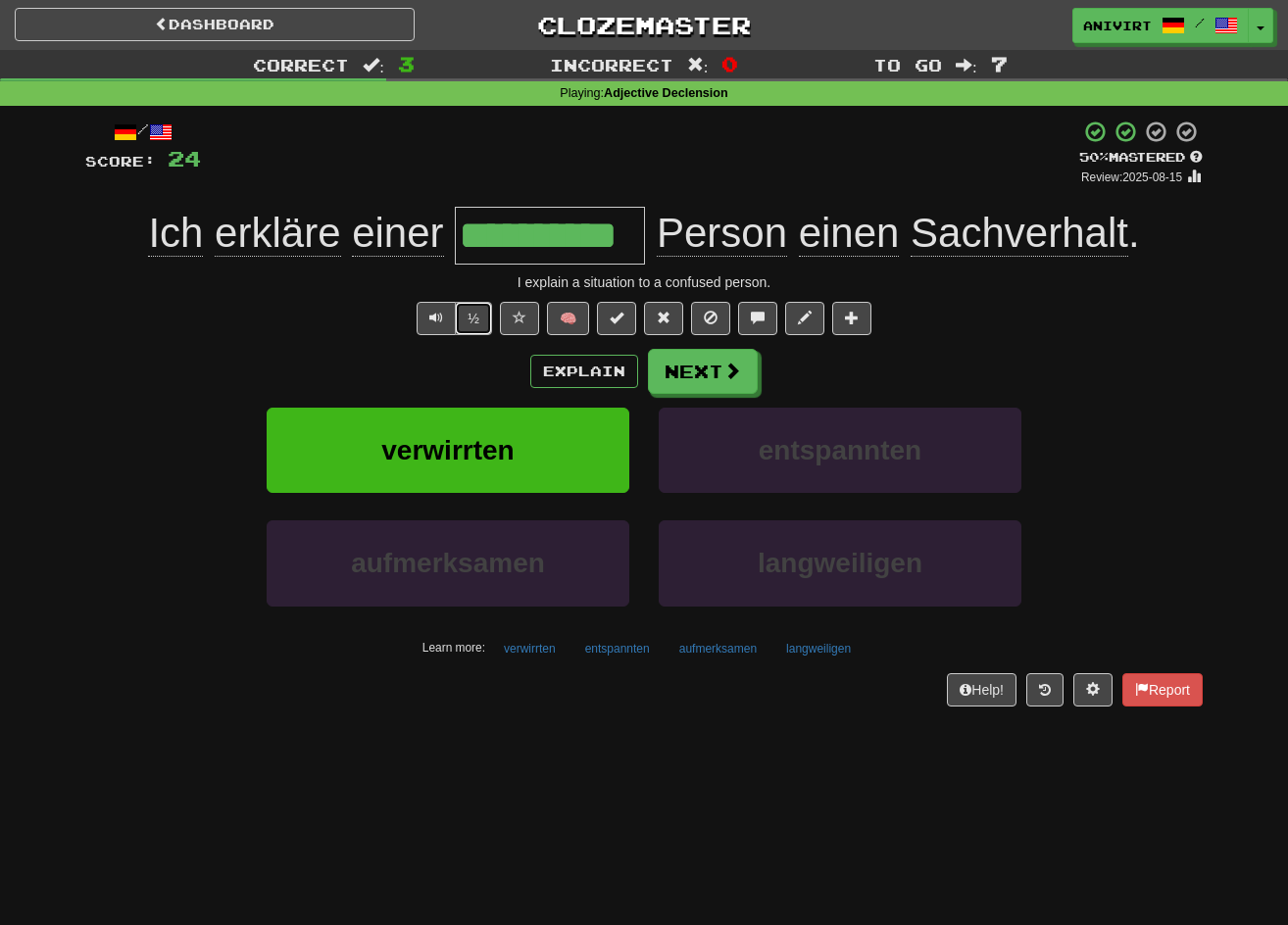 click on "½" at bounding box center [473, 318] 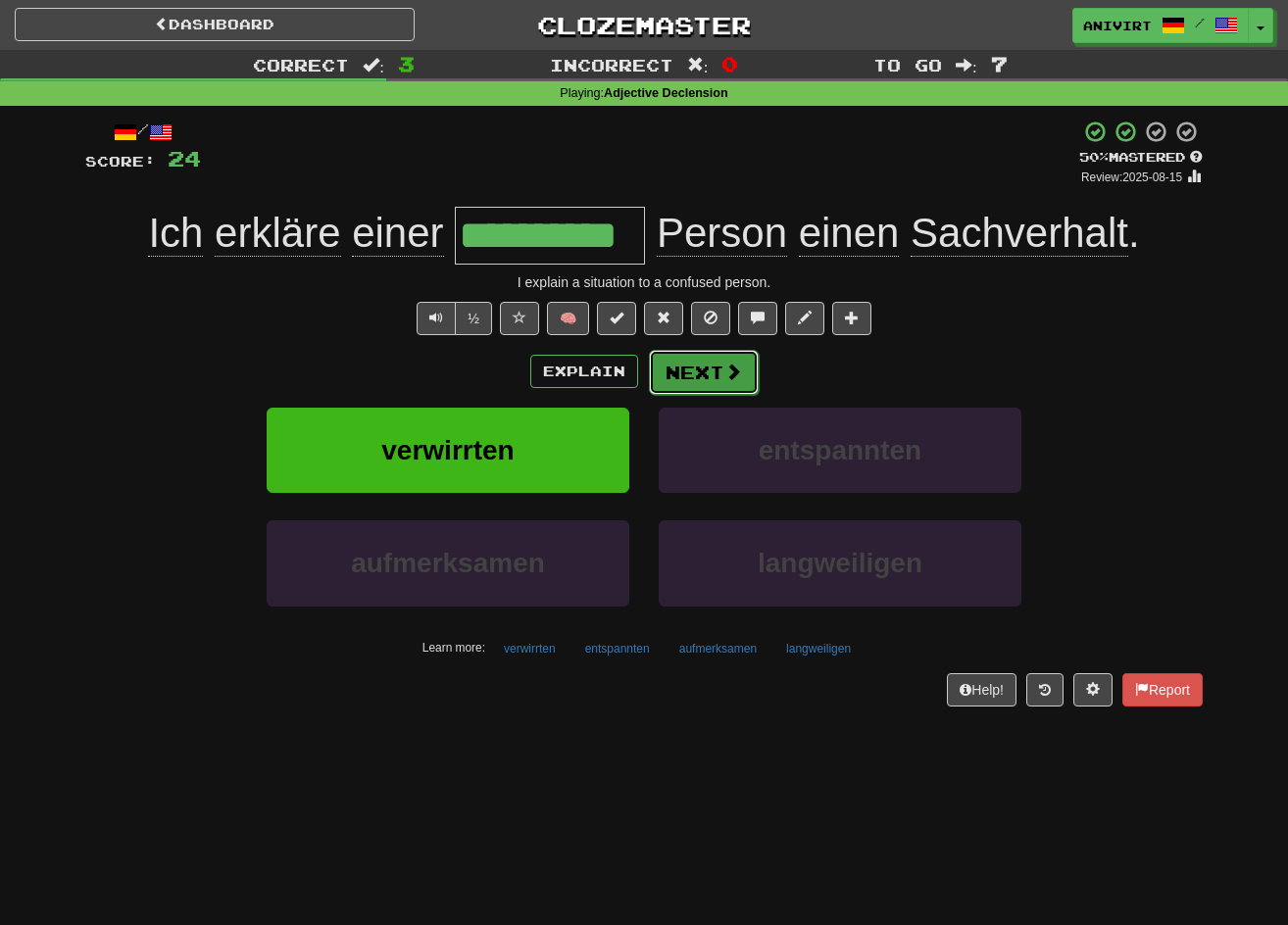 click on "Next" at bounding box center [704, 372] 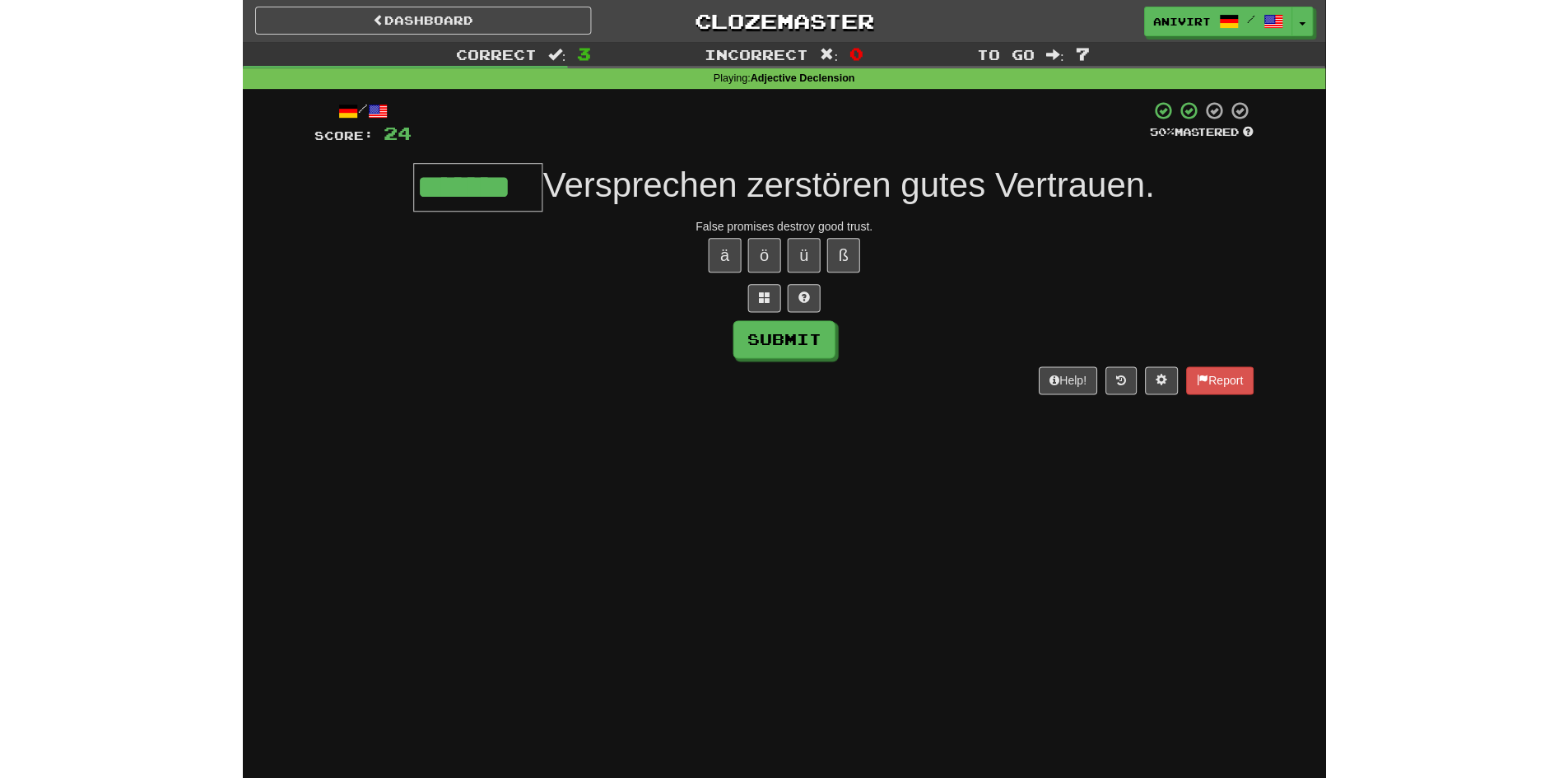 scroll, scrollTop: 0, scrollLeft: 0, axis: both 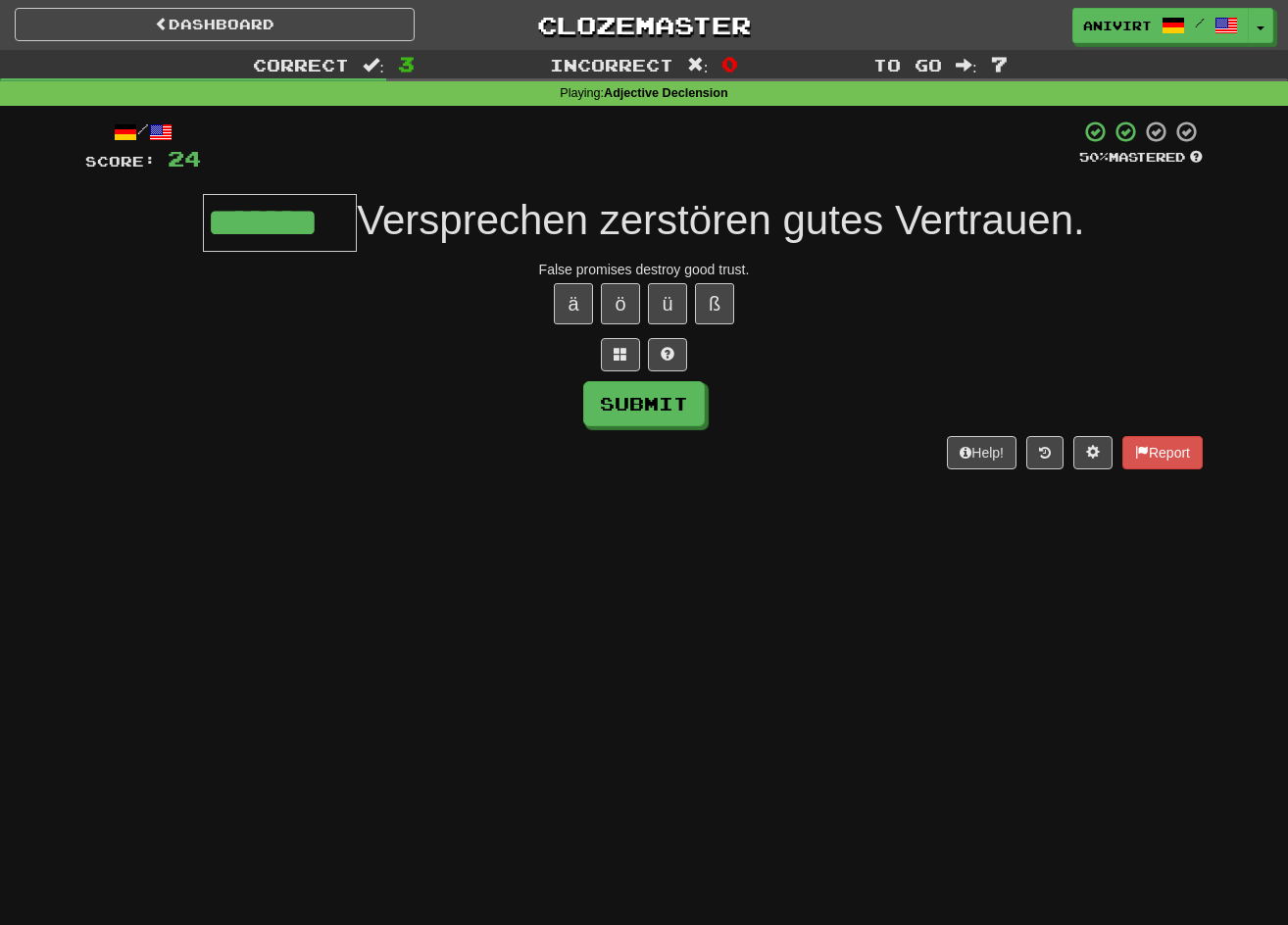 type on "*******" 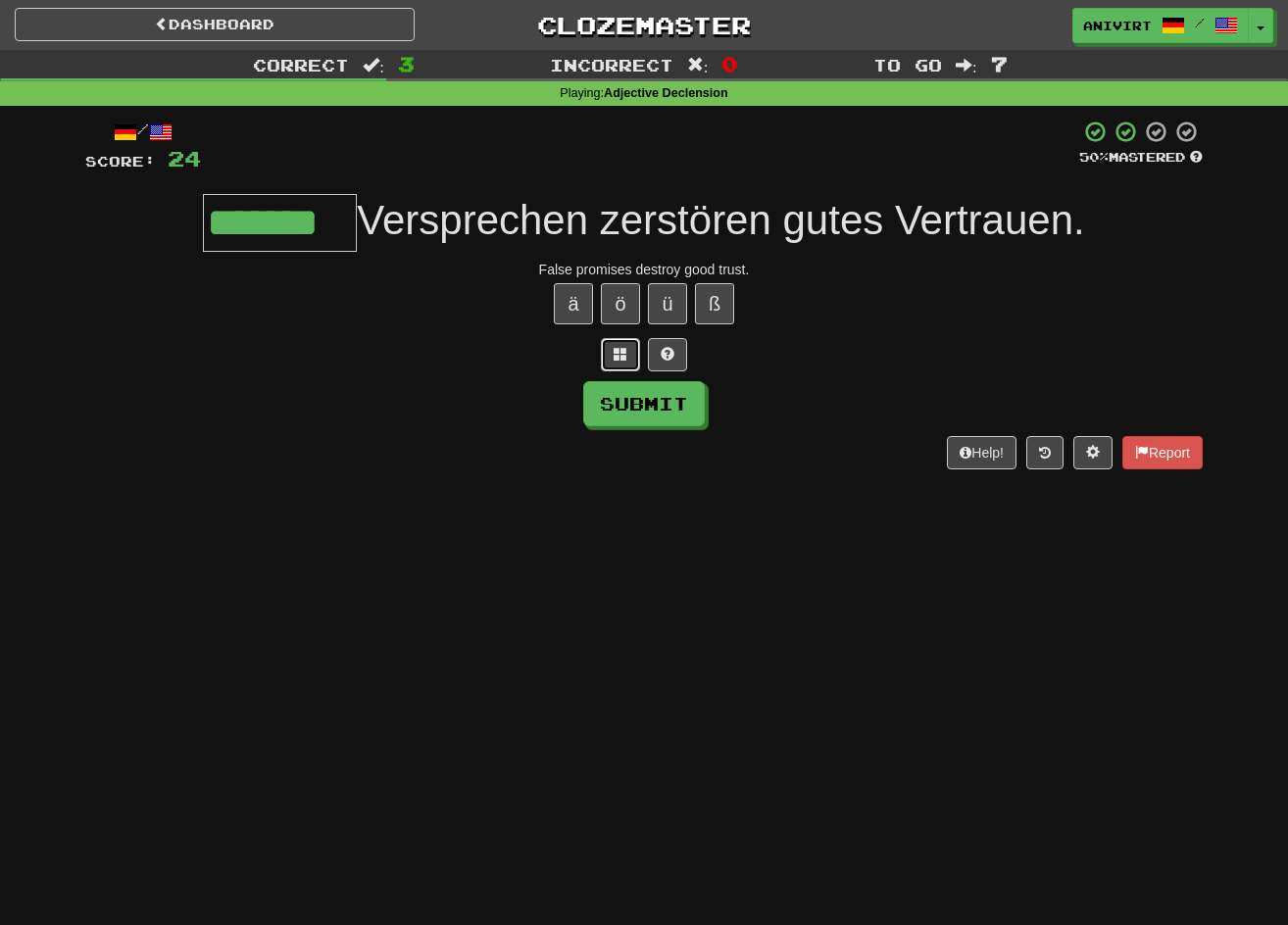 click at bounding box center [620, 354] 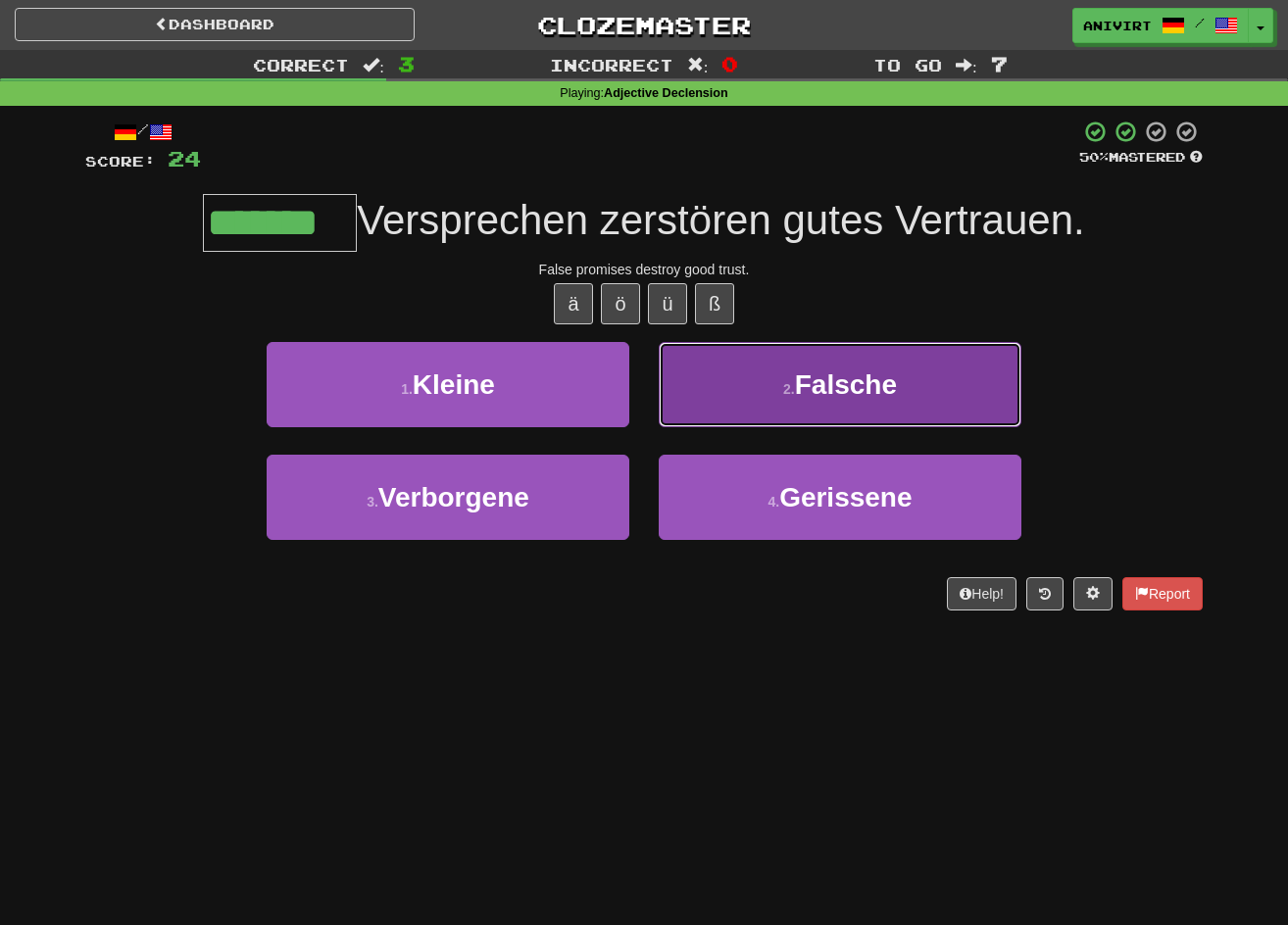 click on "Falsche" at bounding box center (846, 384) 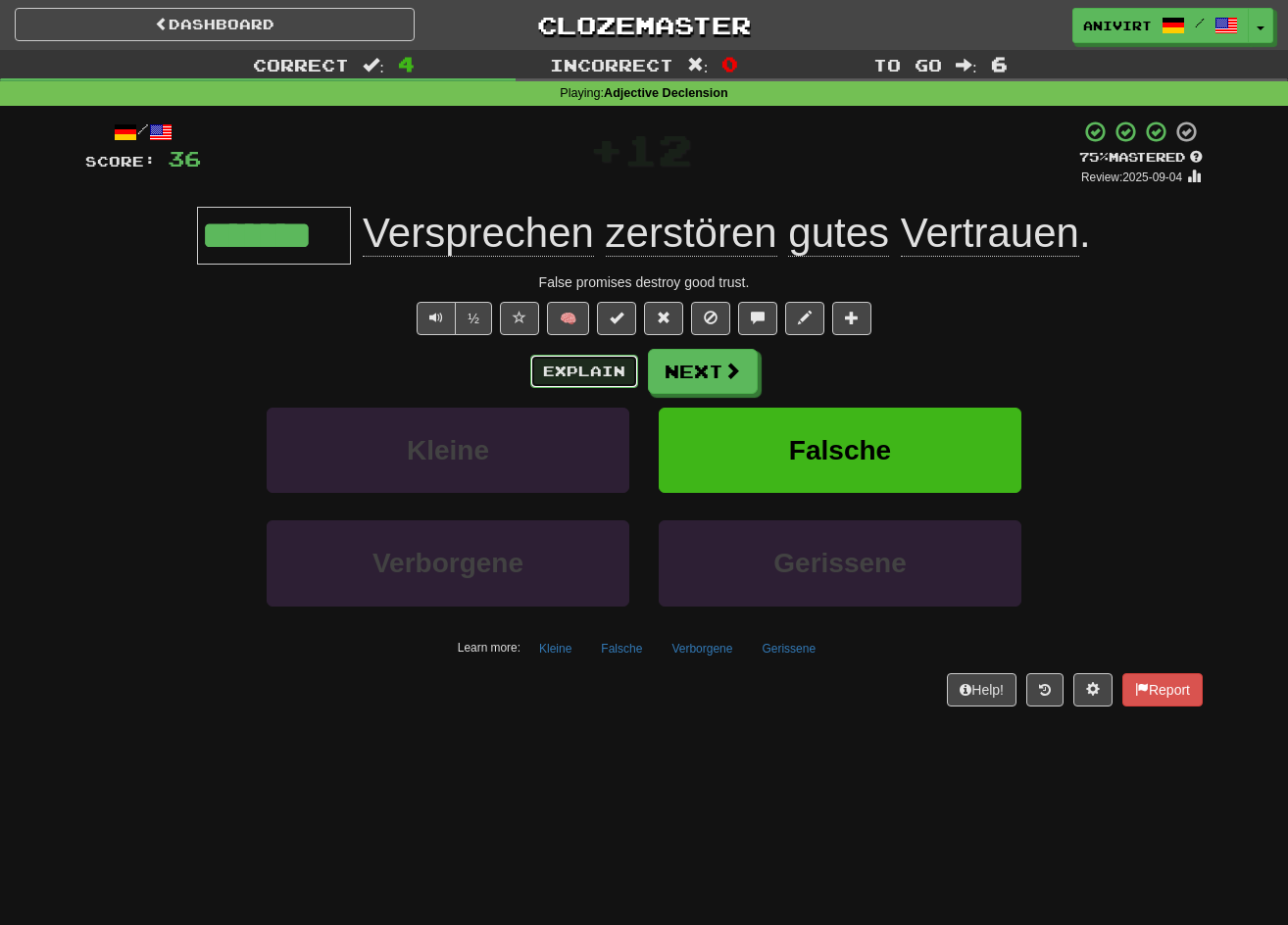 click on "Explain" at bounding box center (584, 371) 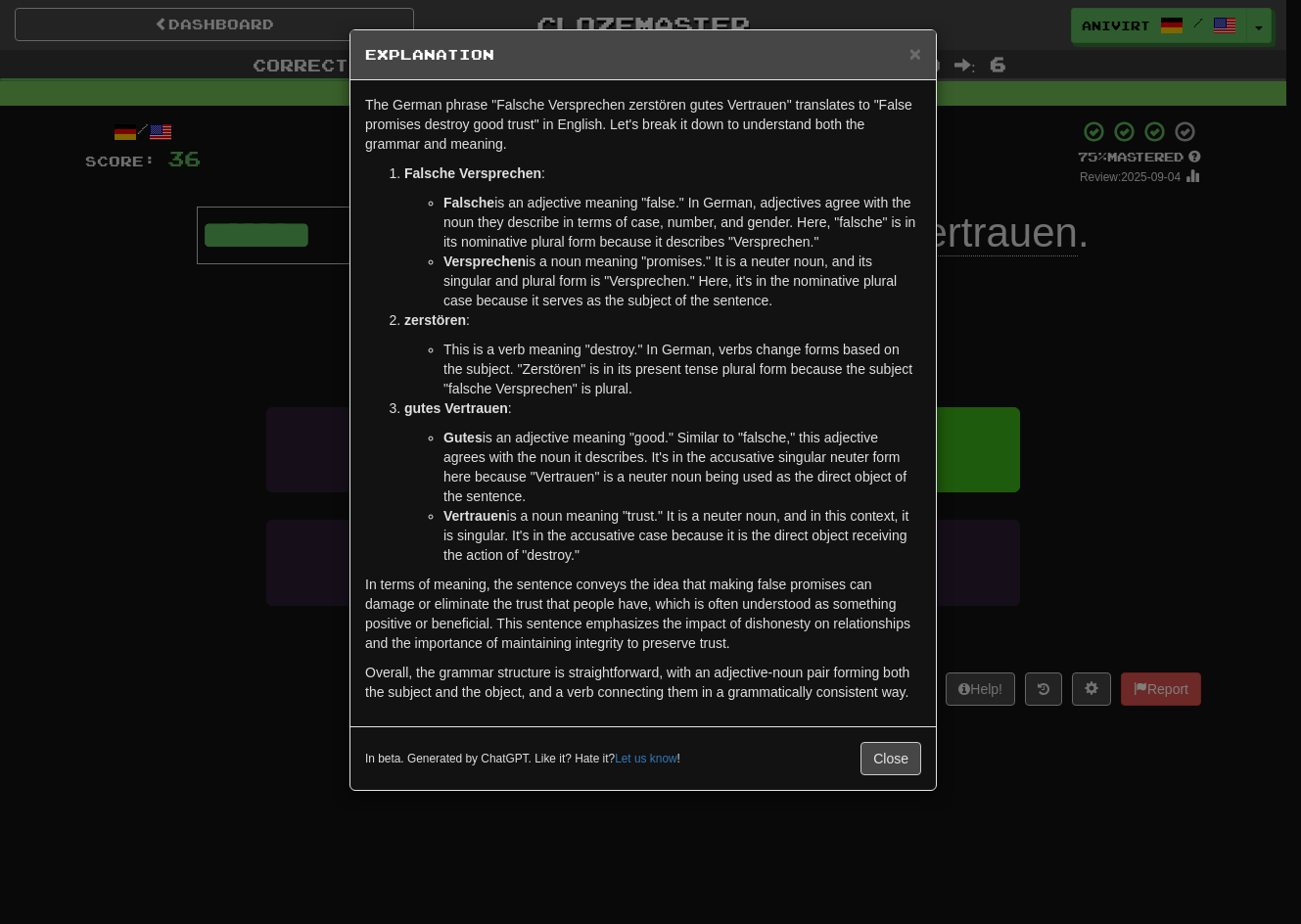 click on "× Explanation The German phrase "Falsche Versprechen zerstören gutes Vertrauen" translates to "False promises destroy good trust" in English. Let's break it down to understand both the grammar and meaning.
Falsche Versprechen :
Falsche  is an adjective meaning "false." In German, adjectives agree with the noun they describe in terms of case, number, and gender. Here, "falsche" is in its nominative plural form because it describes "Versprechen."
Versprechen  is a noun meaning "promises." It is a neuter noun, and its singular and plural form is "Versprechen." Here, it's in the nominative plural case because it serves as the subject of the sentence.
zerstören :
This is a verb meaning "destroy." In German, verbs change forms based on the subject. "Zerstören" is in its present tense plural form because the subject "falsche Versprechen" is plural.
gutes Vertrauen :
Gutes
Vertrauen
In beta. Generated by ChatGPT. Like it? Hate it?  Let us know ! Close" at bounding box center [650, 462] 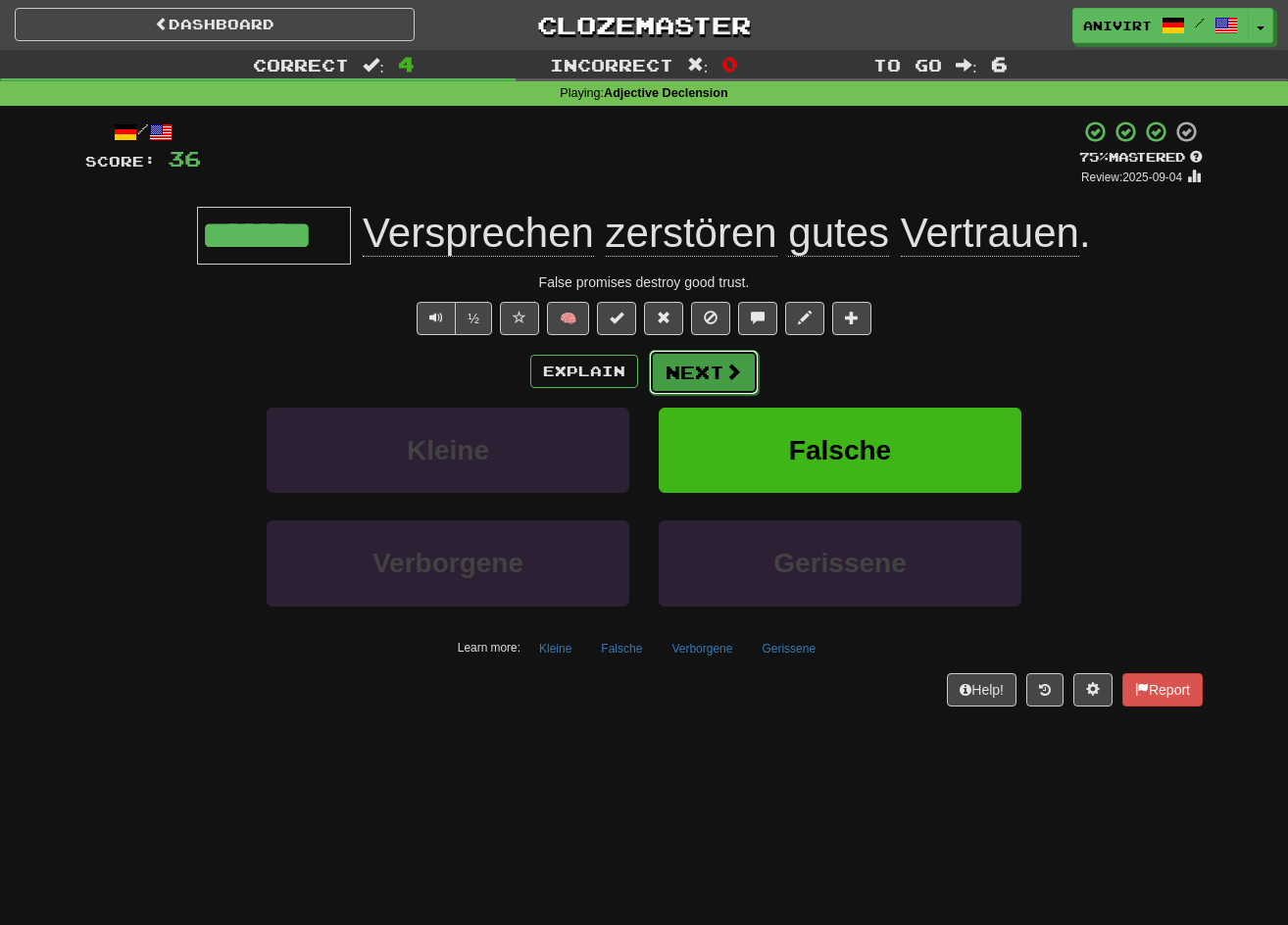click on "Next" at bounding box center [704, 372] 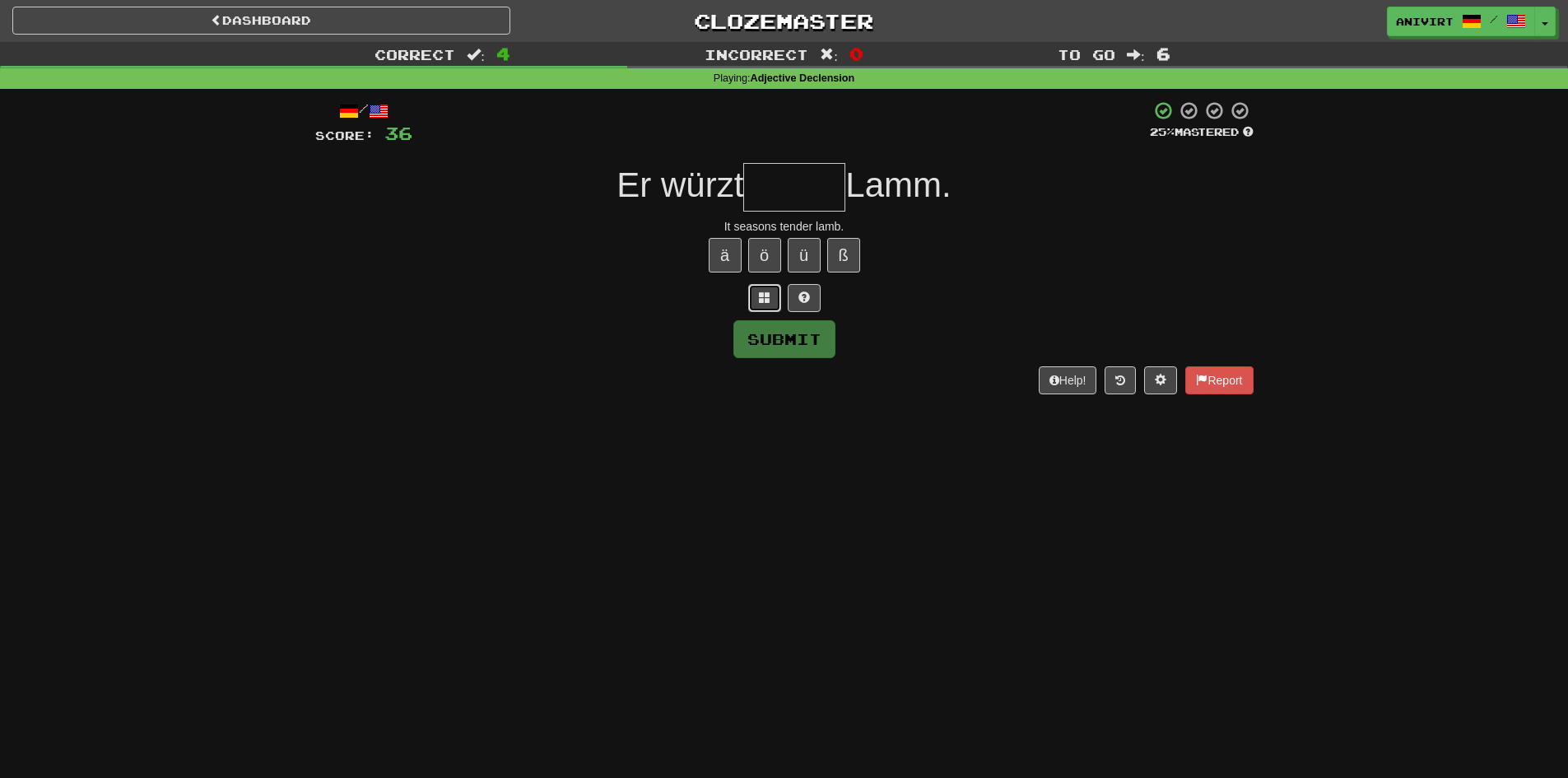 click at bounding box center [765, 298] 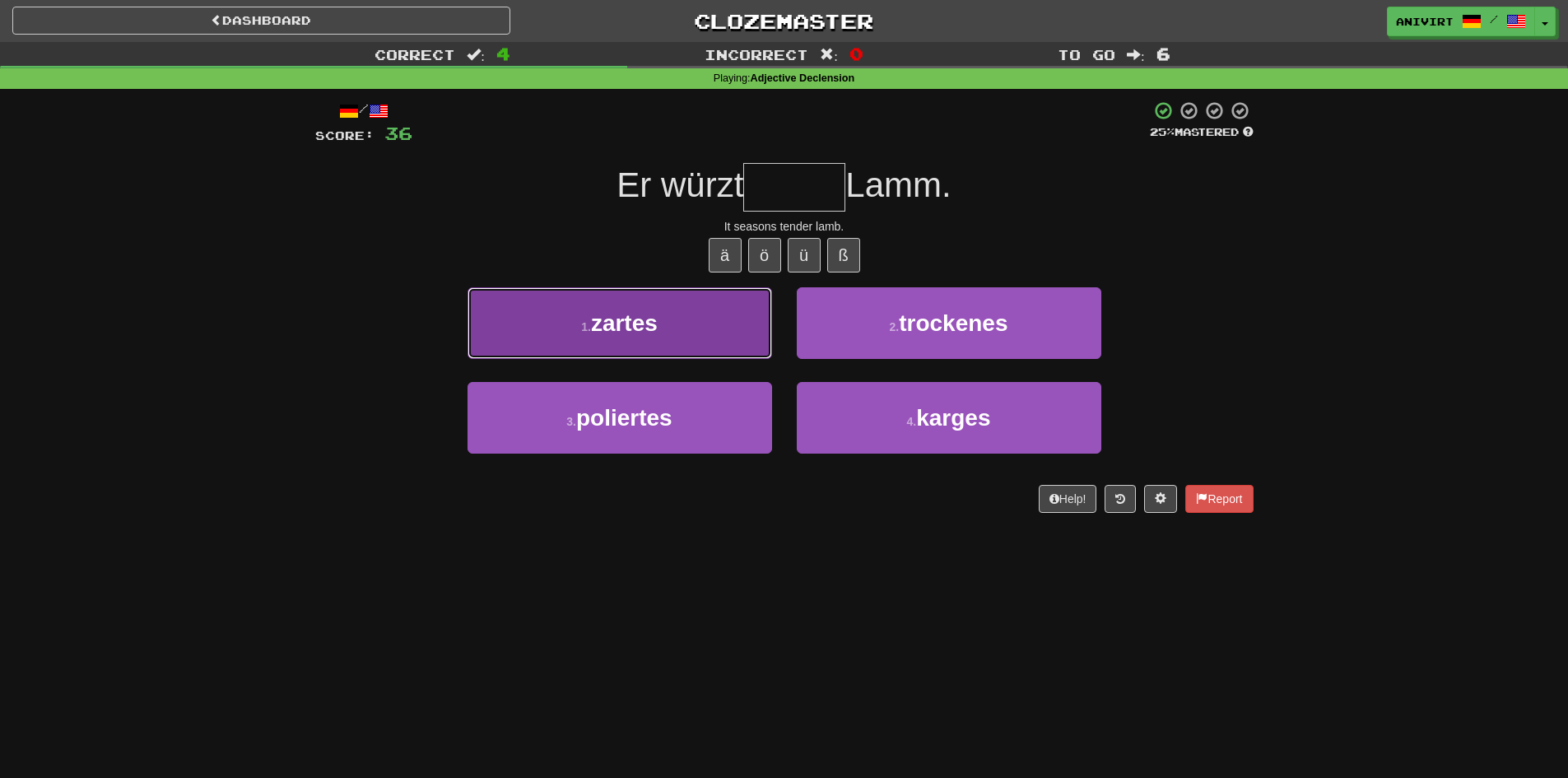 click on "1 .  zartes" at bounding box center (620, 323) 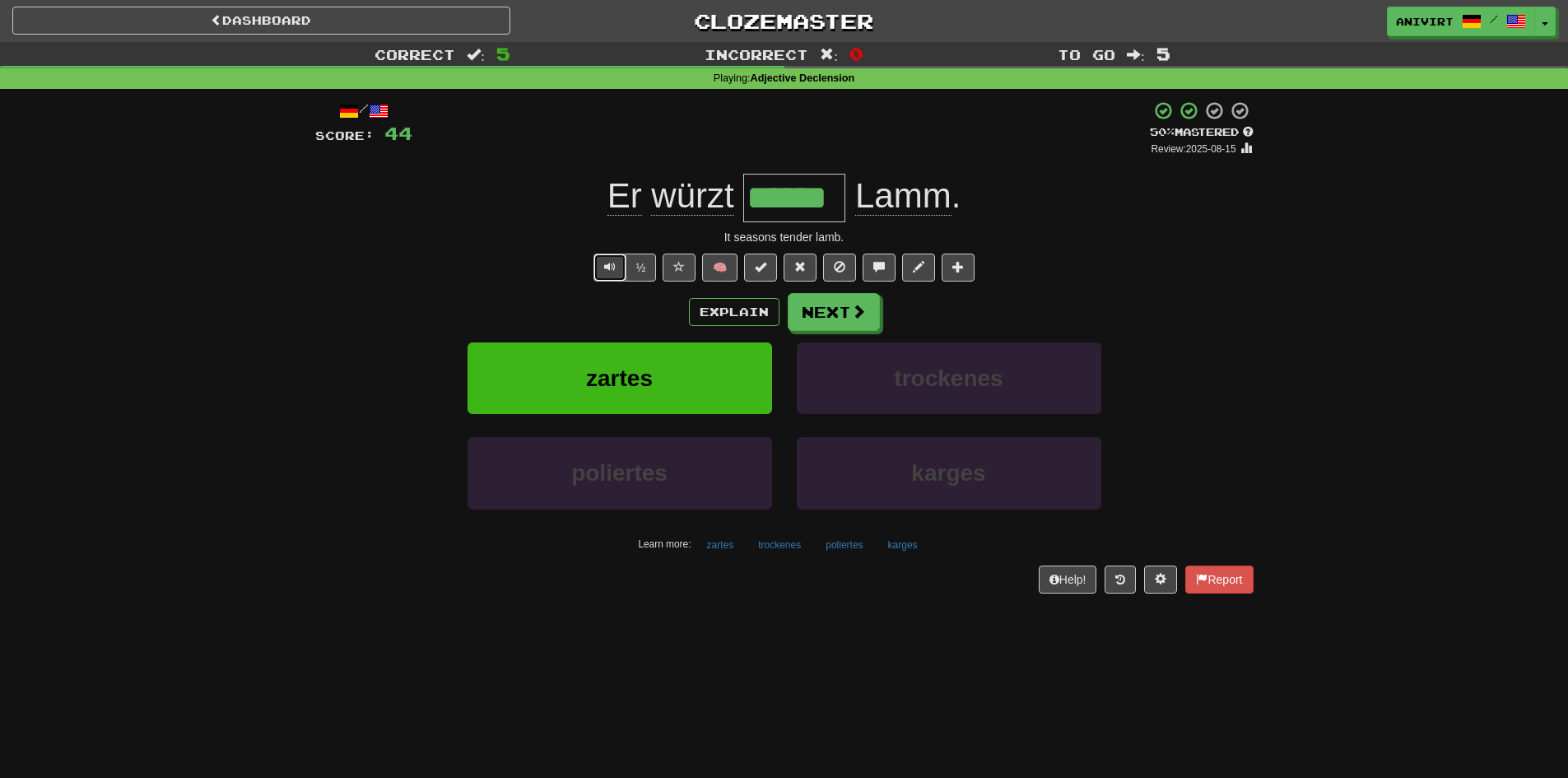 click at bounding box center (610, 268) 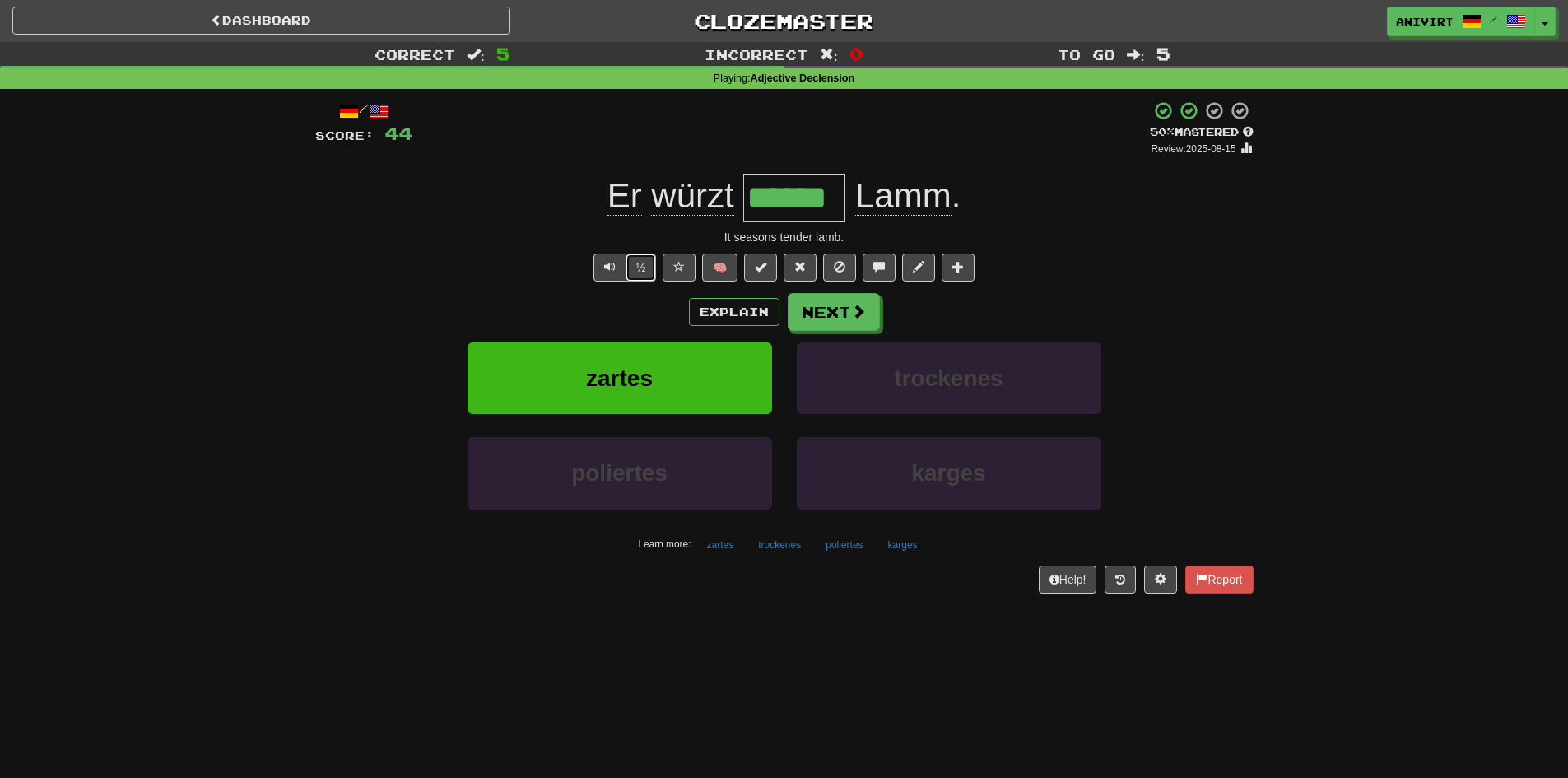 click on "½" at bounding box center (641, 268) 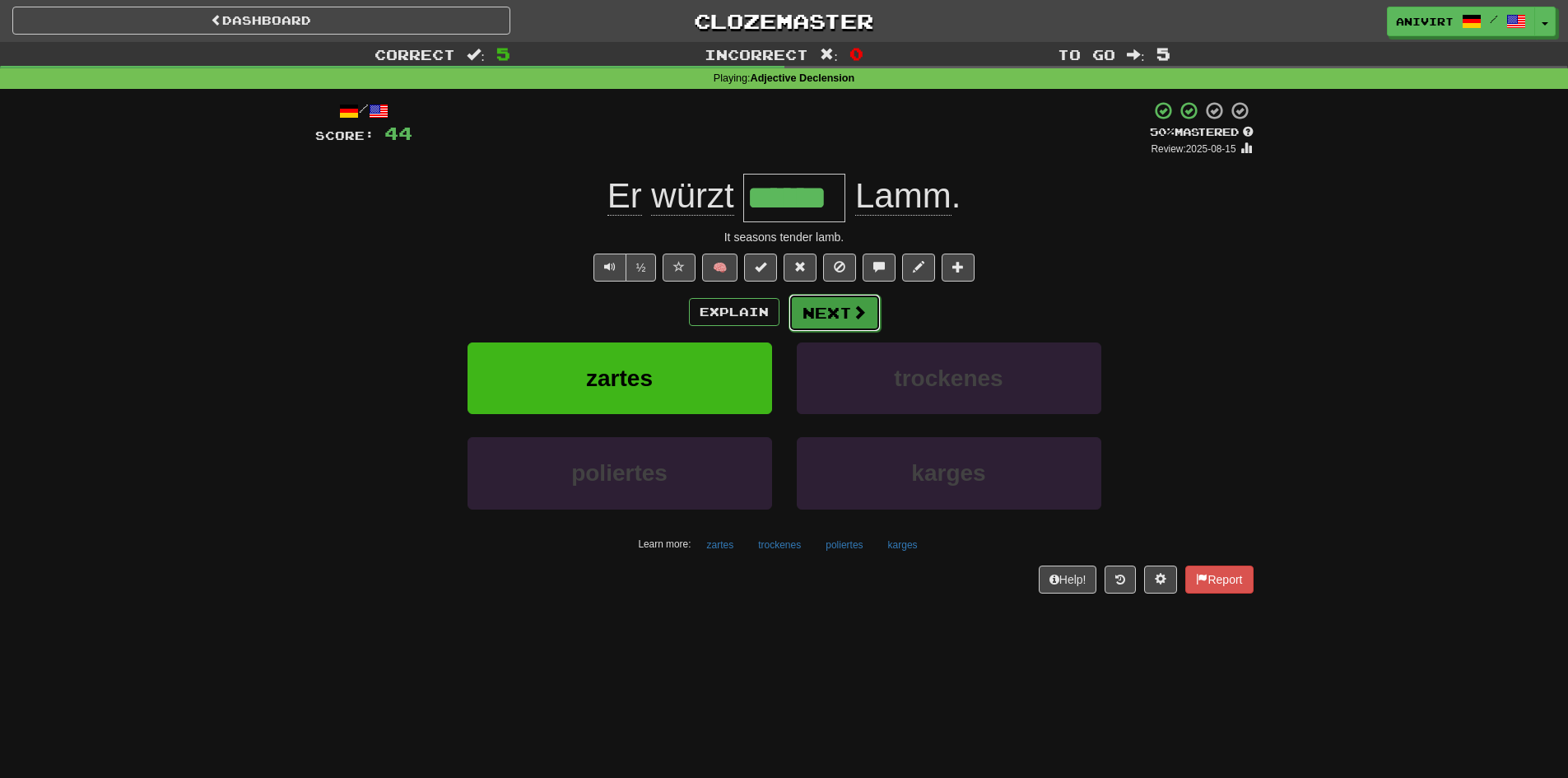 click at bounding box center (859, 312) 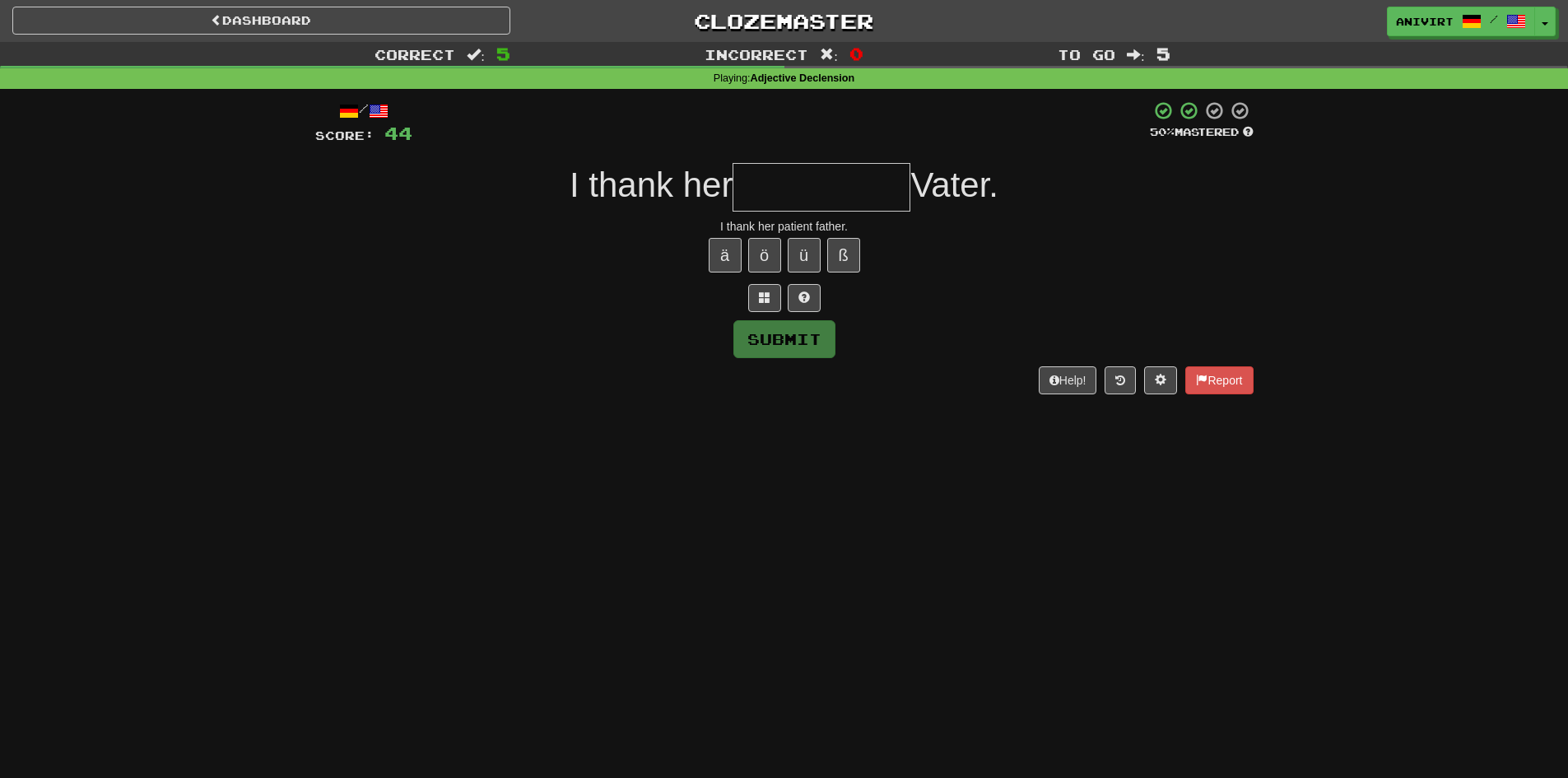 type on "*" 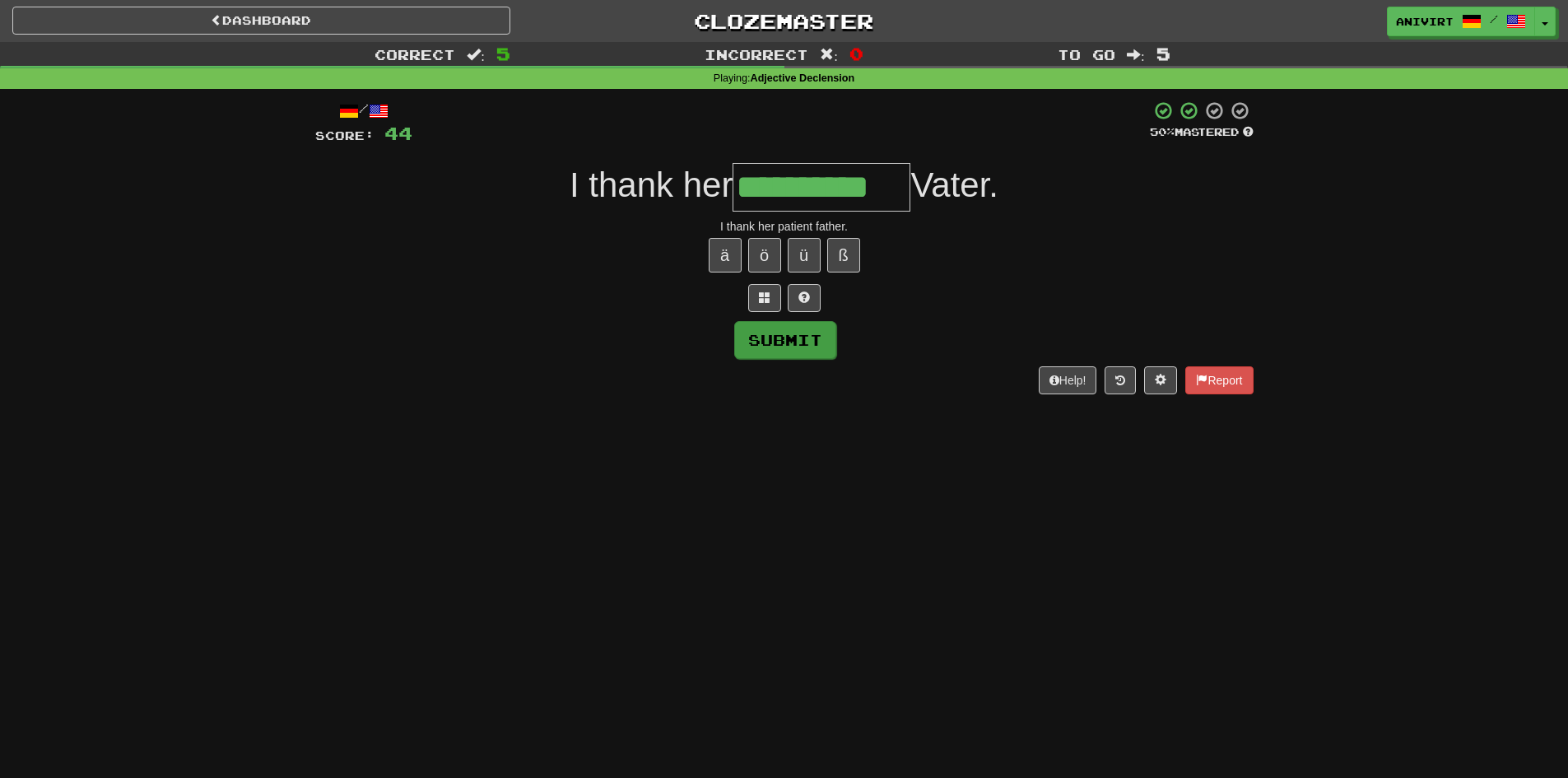 type on "**********" 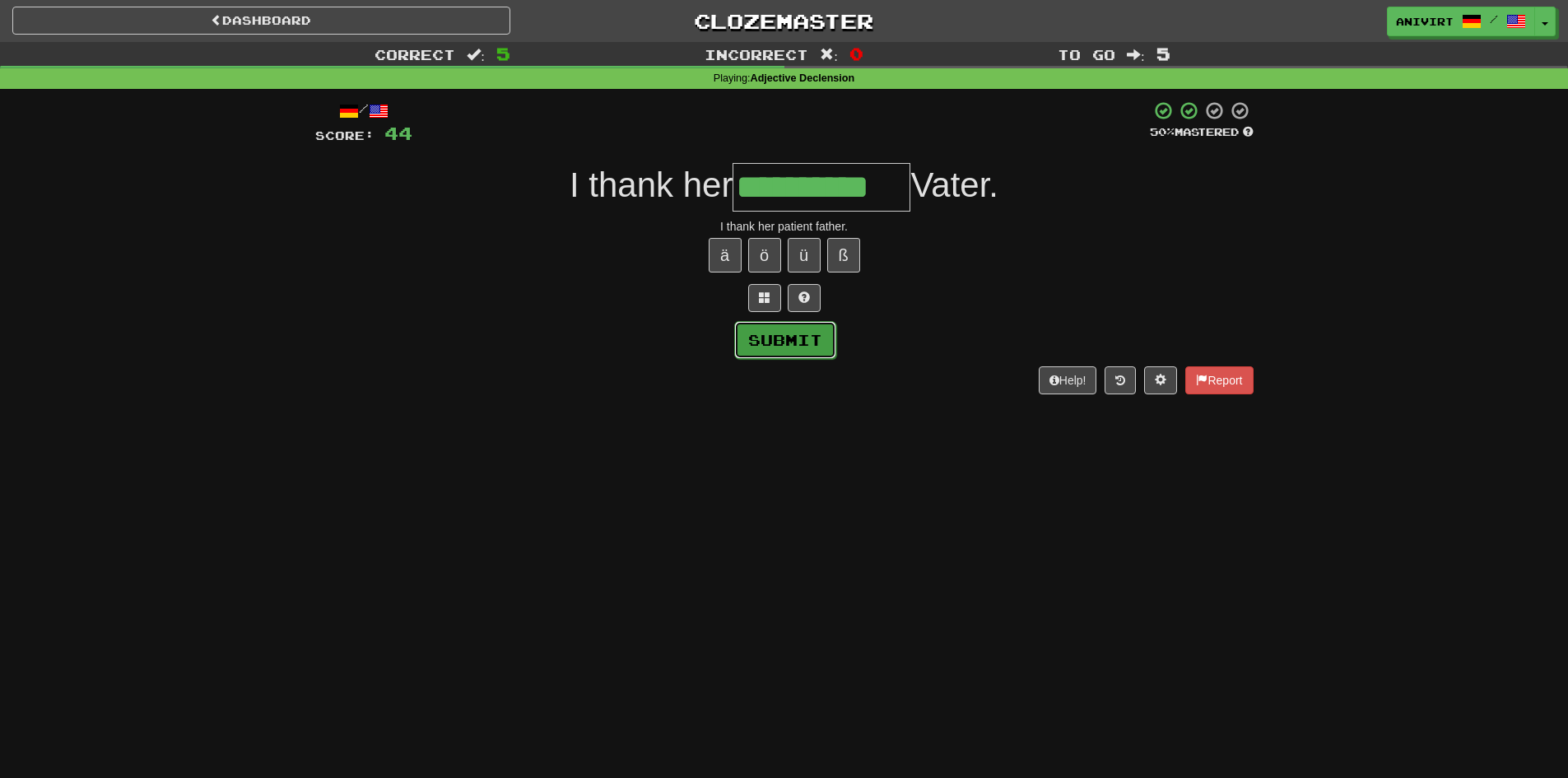 click on "Submit" at bounding box center [785, 340] 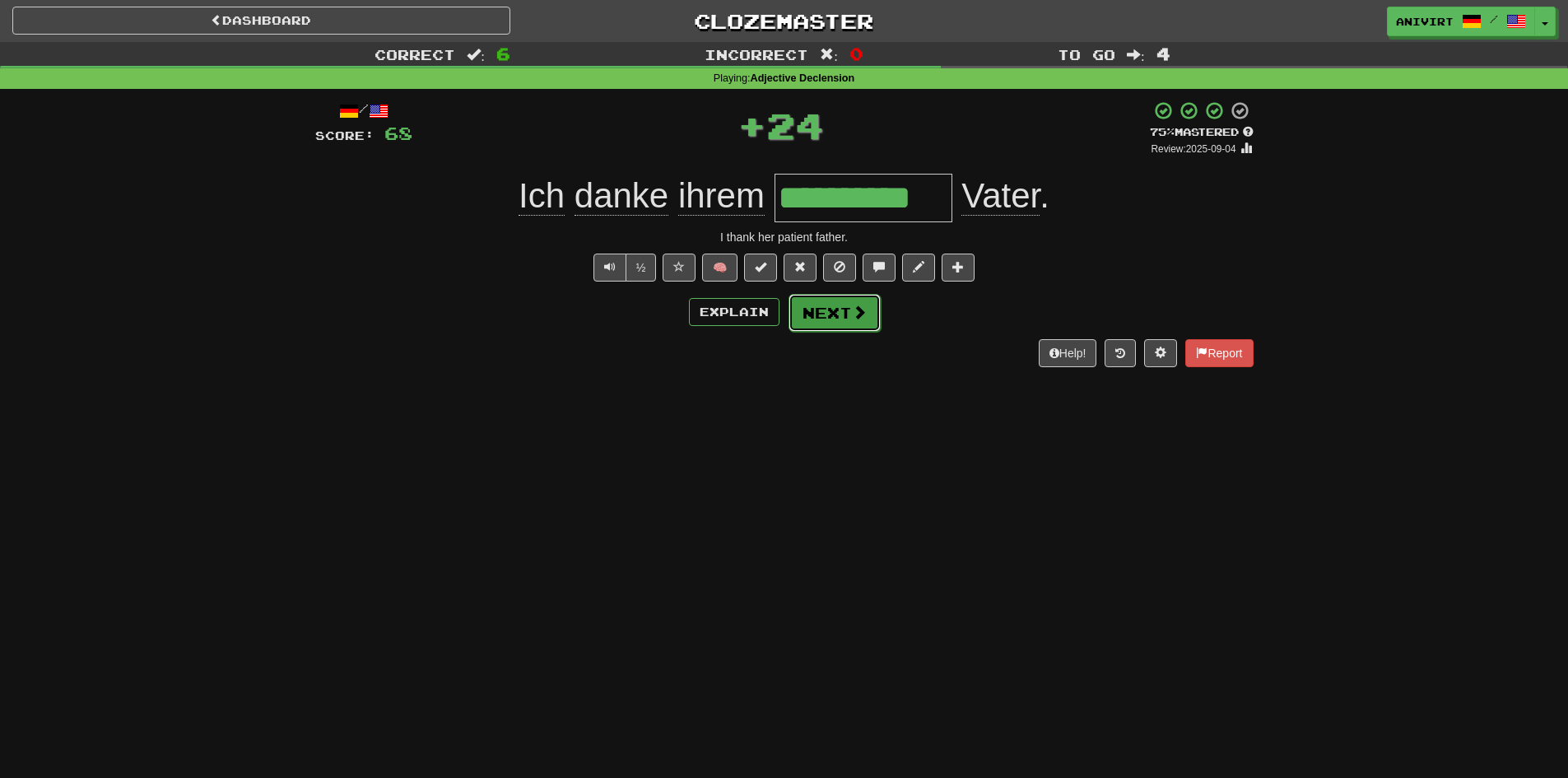 click on "Next" at bounding box center [835, 313] 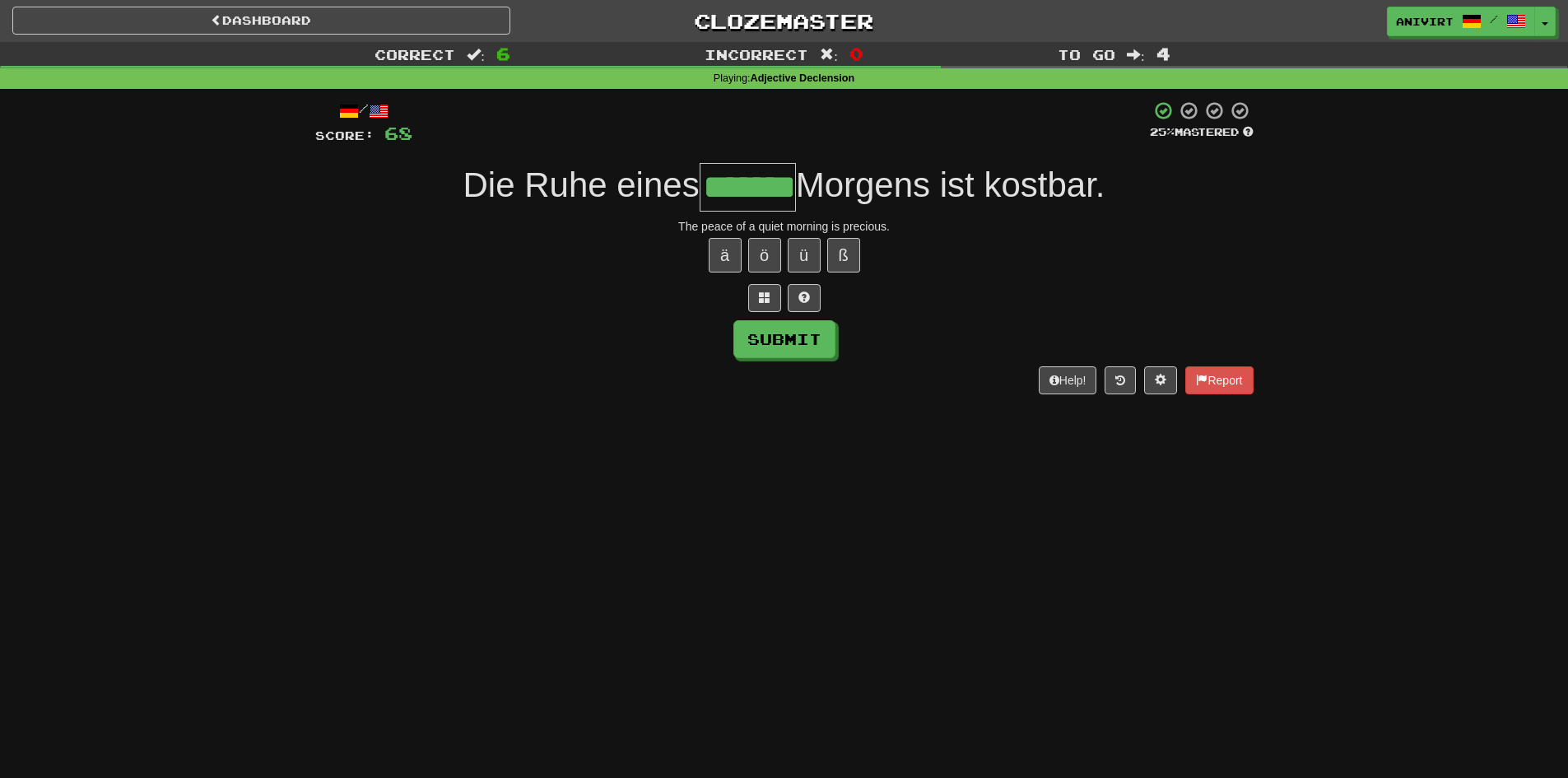 type on "*******" 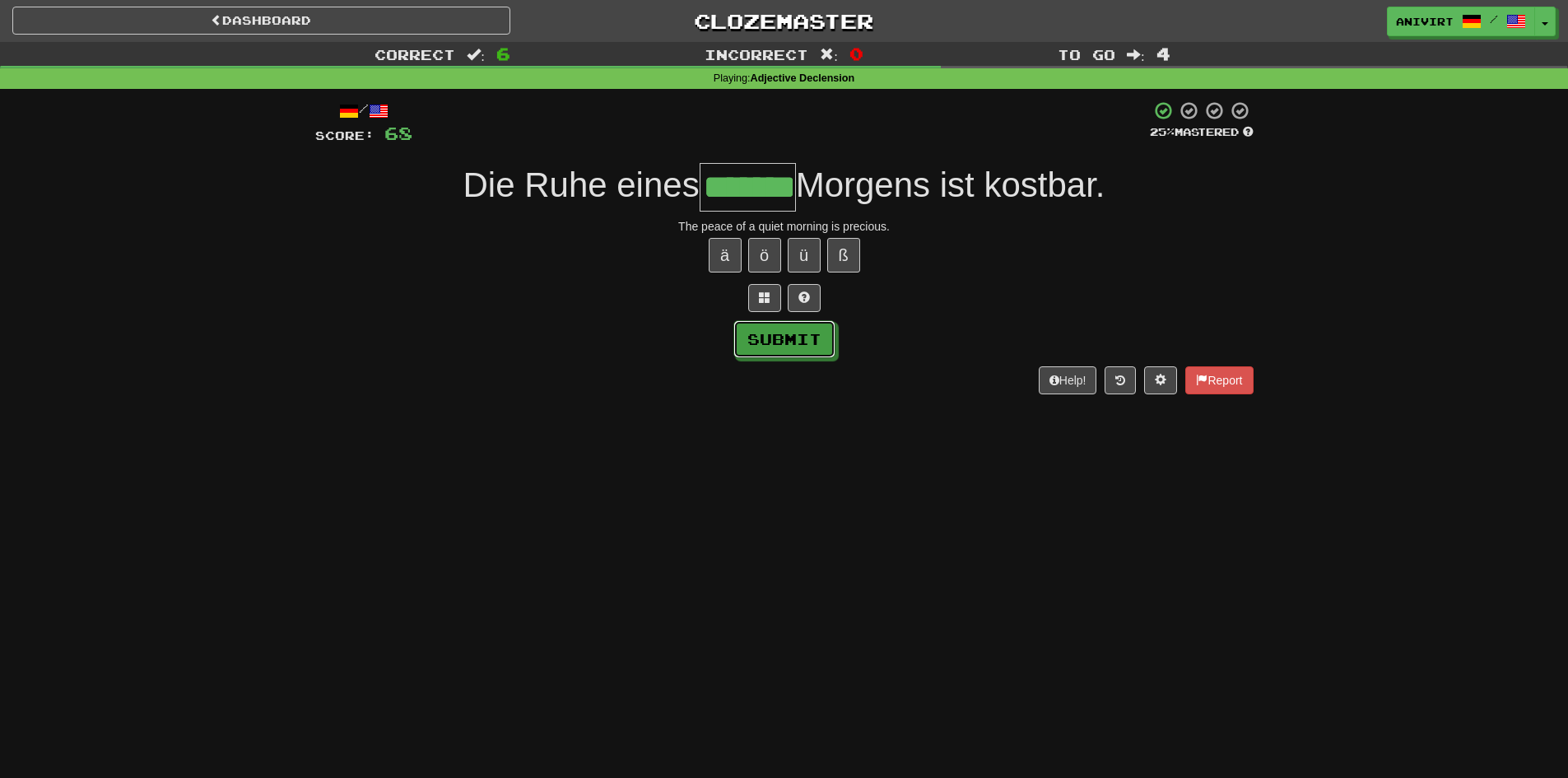 click on "Submit" at bounding box center (784, 339) 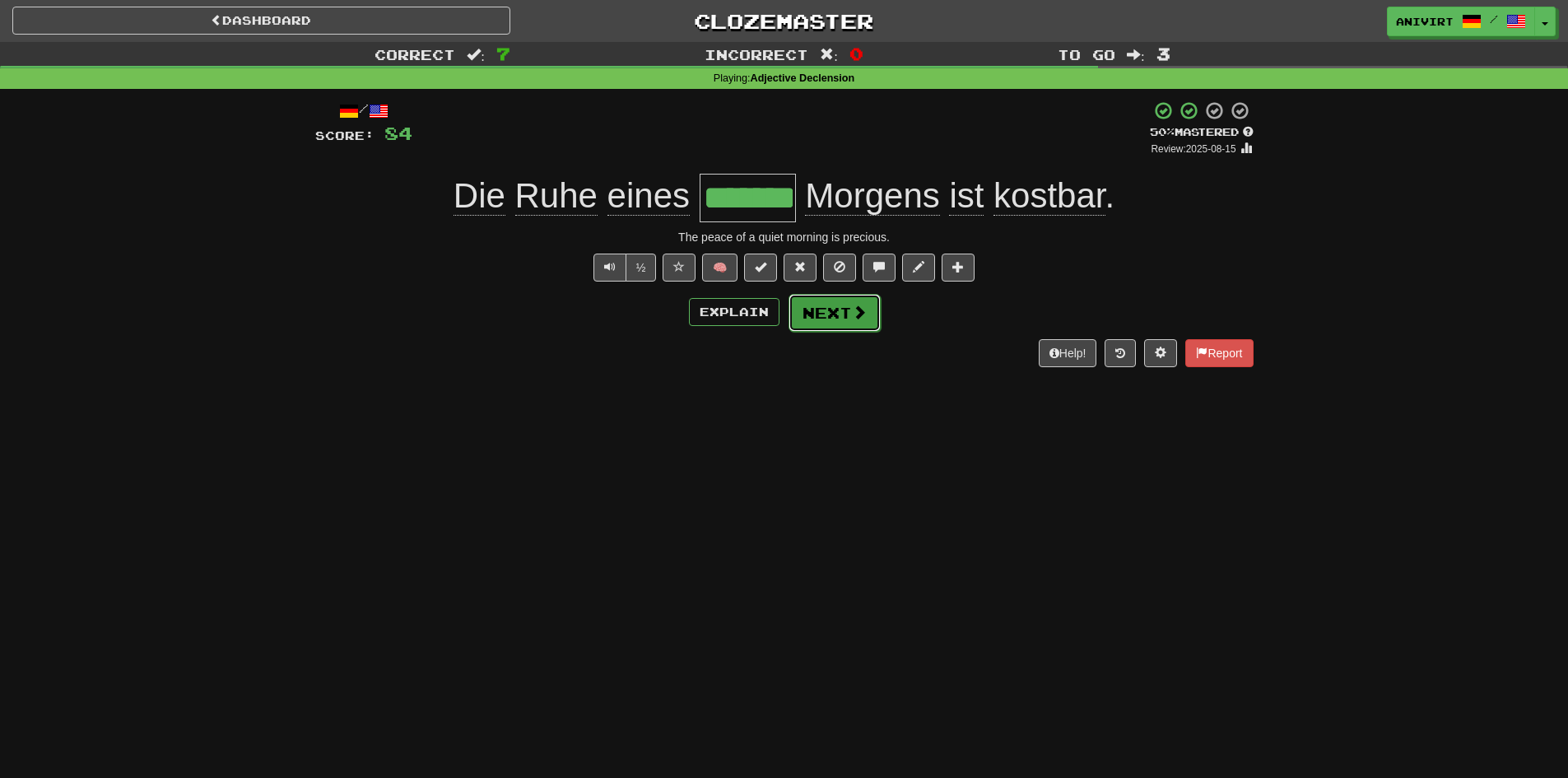 click on "Next" at bounding box center [835, 313] 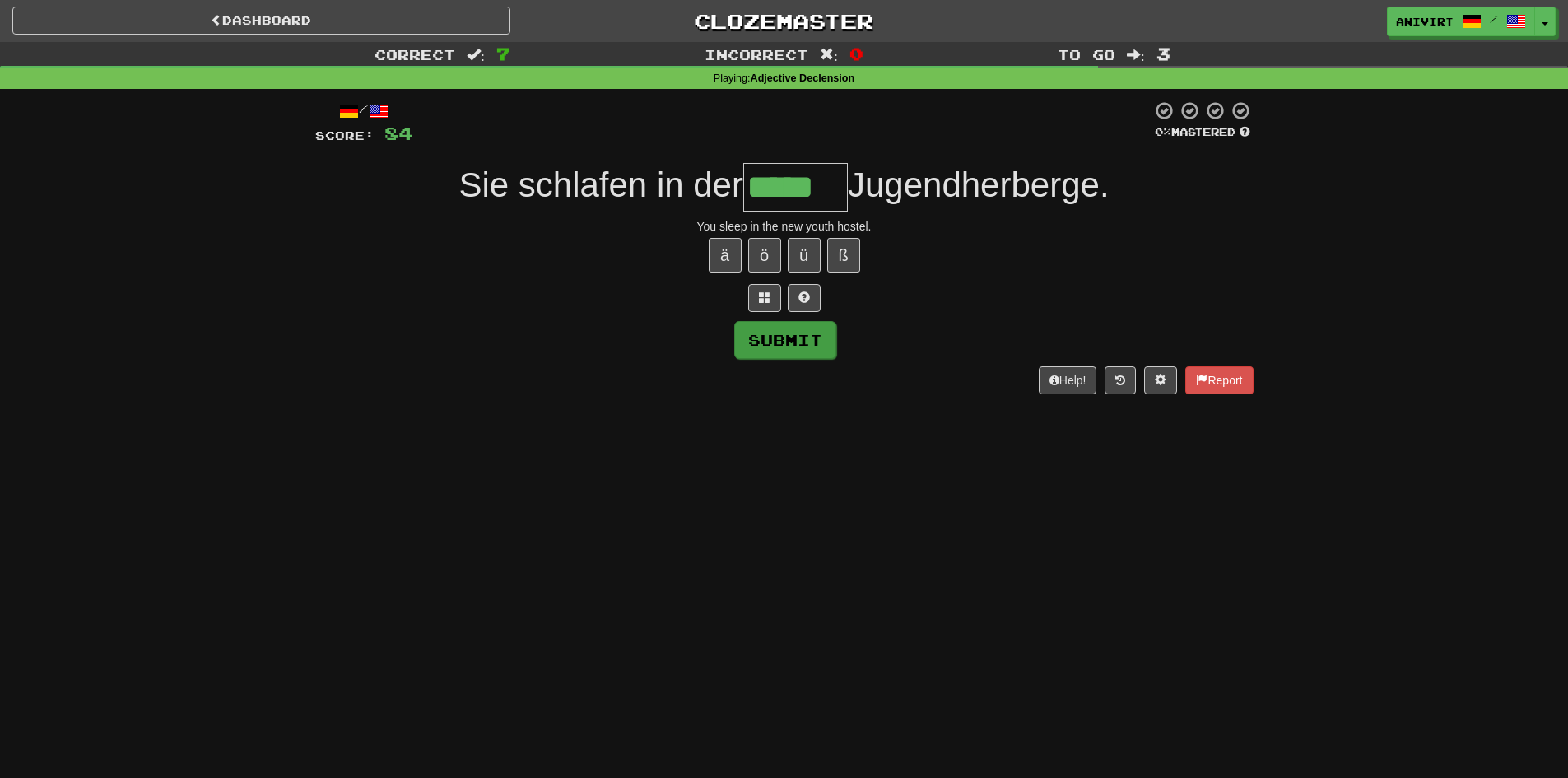 type on "*****" 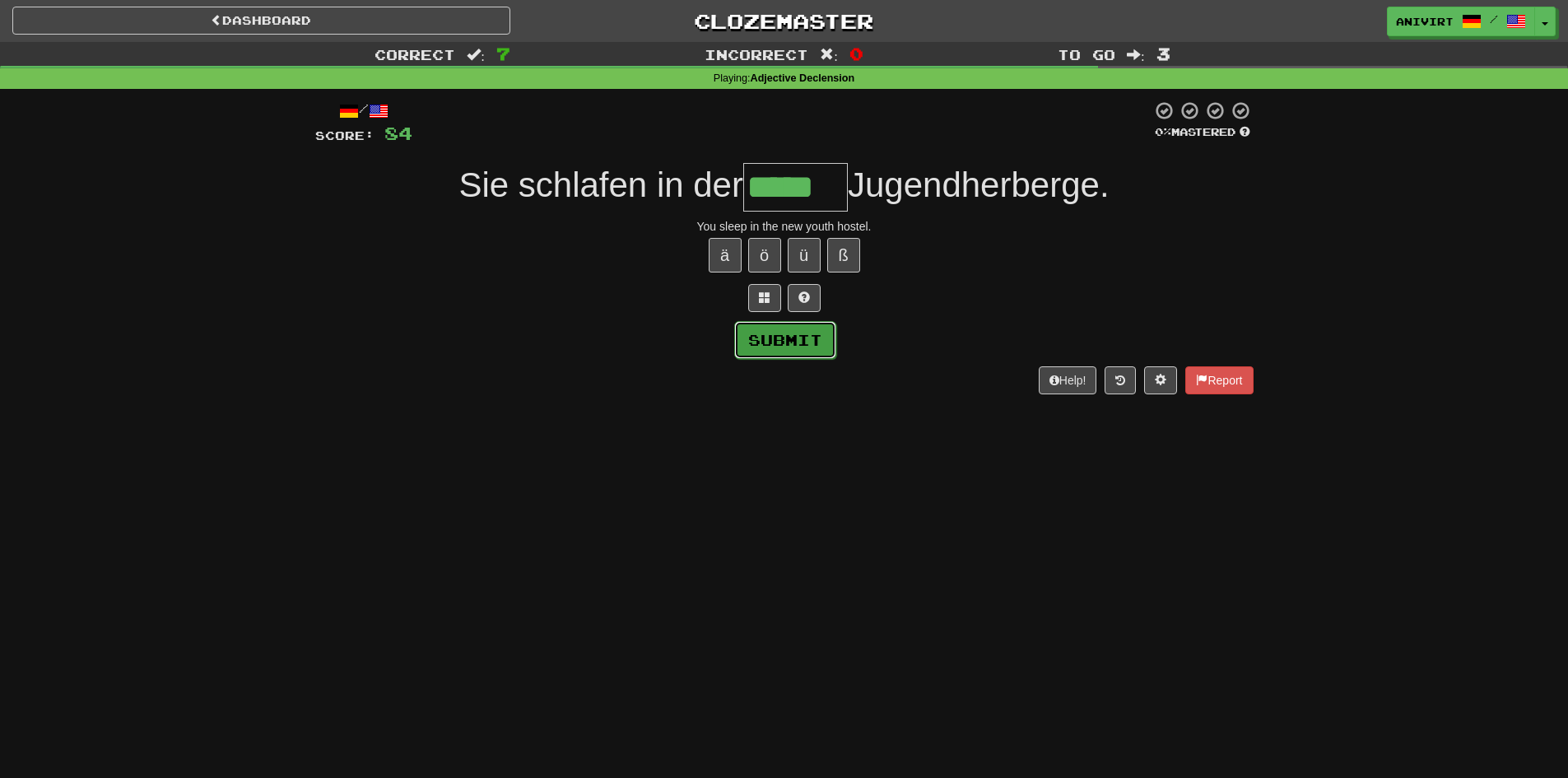click on "Submit" at bounding box center [785, 340] 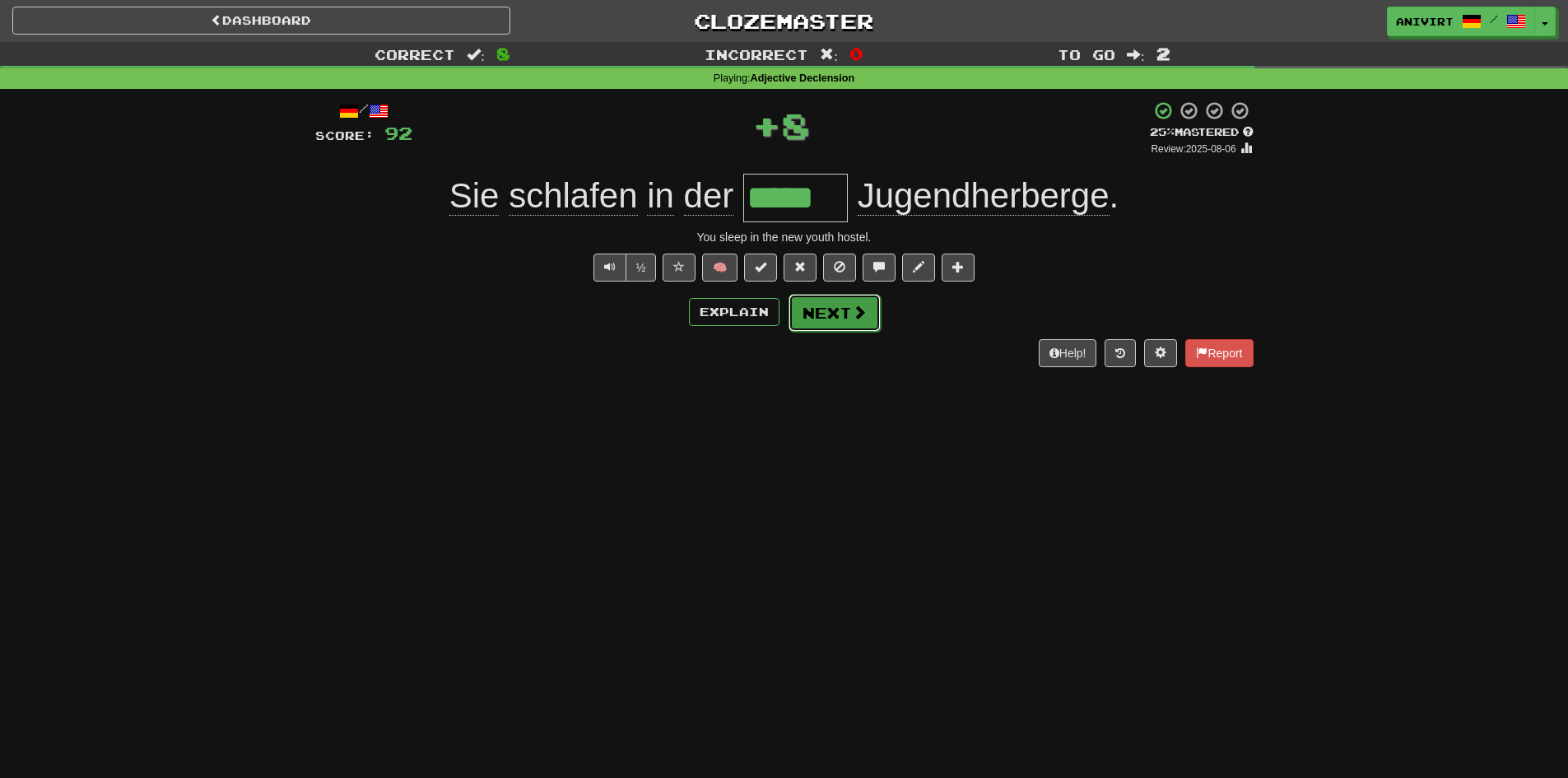 click at bounding box center (859, 312) 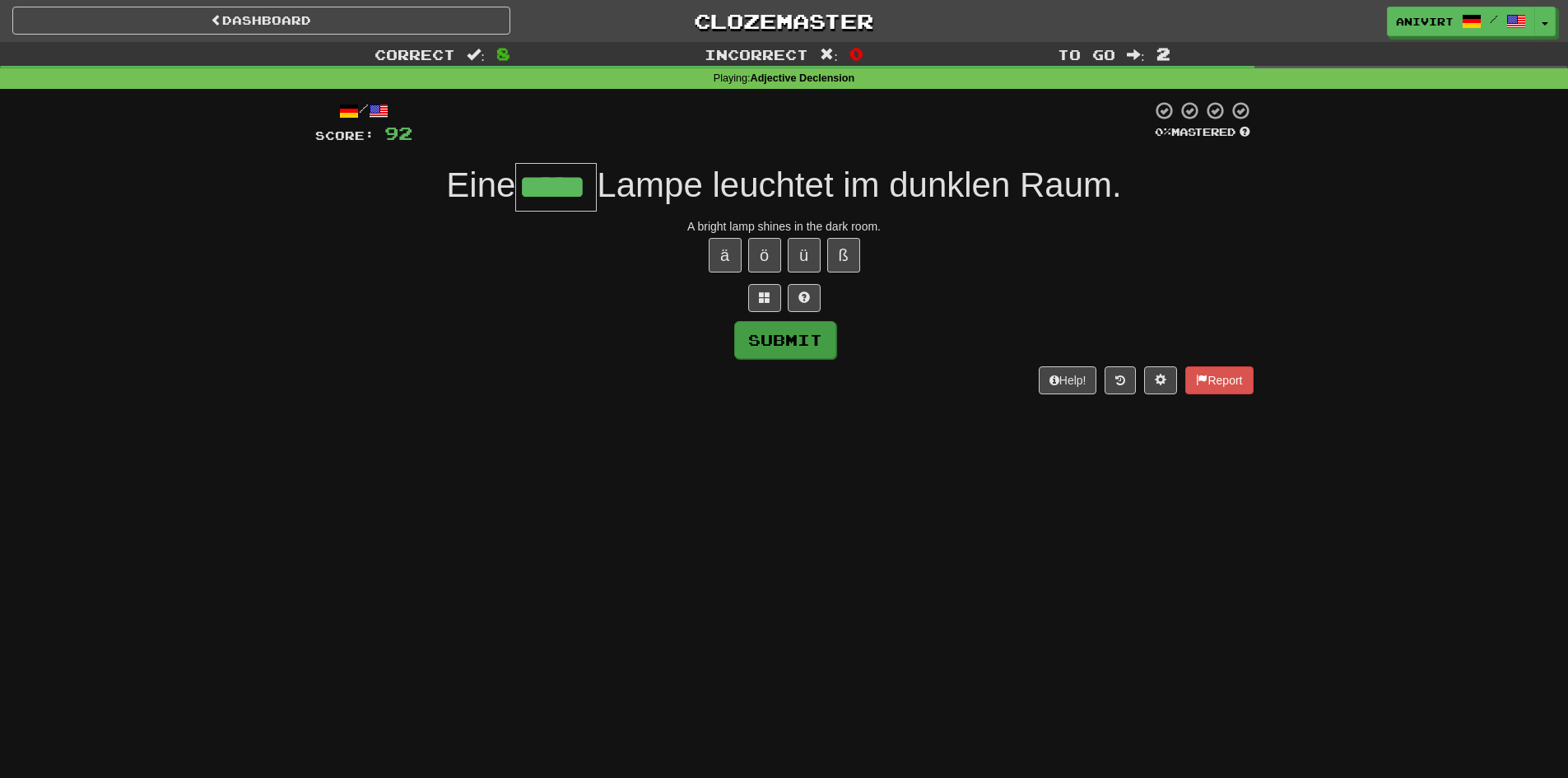 type on "*****" 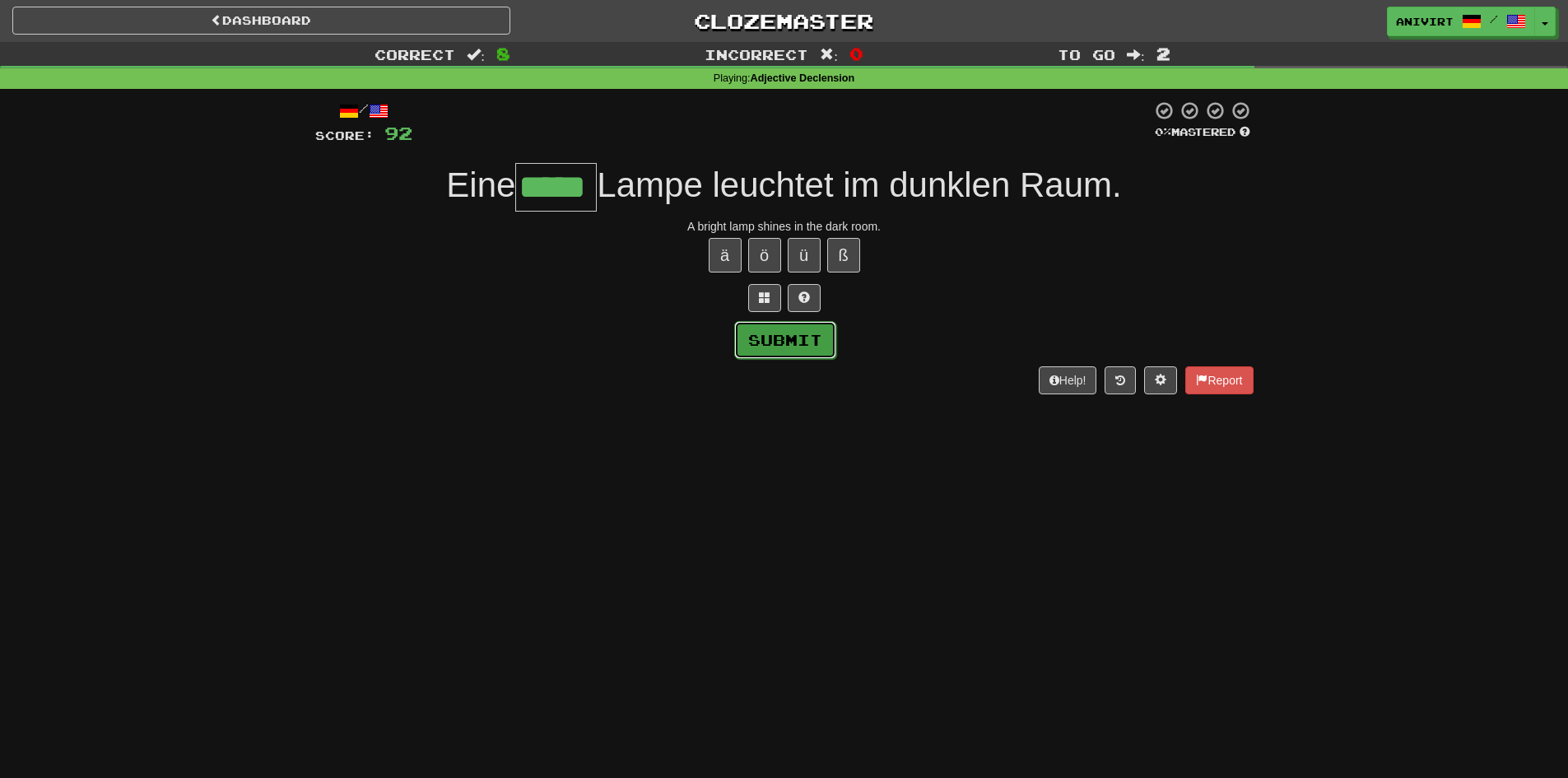 click on "Submit" at bounding box center (785, 340) 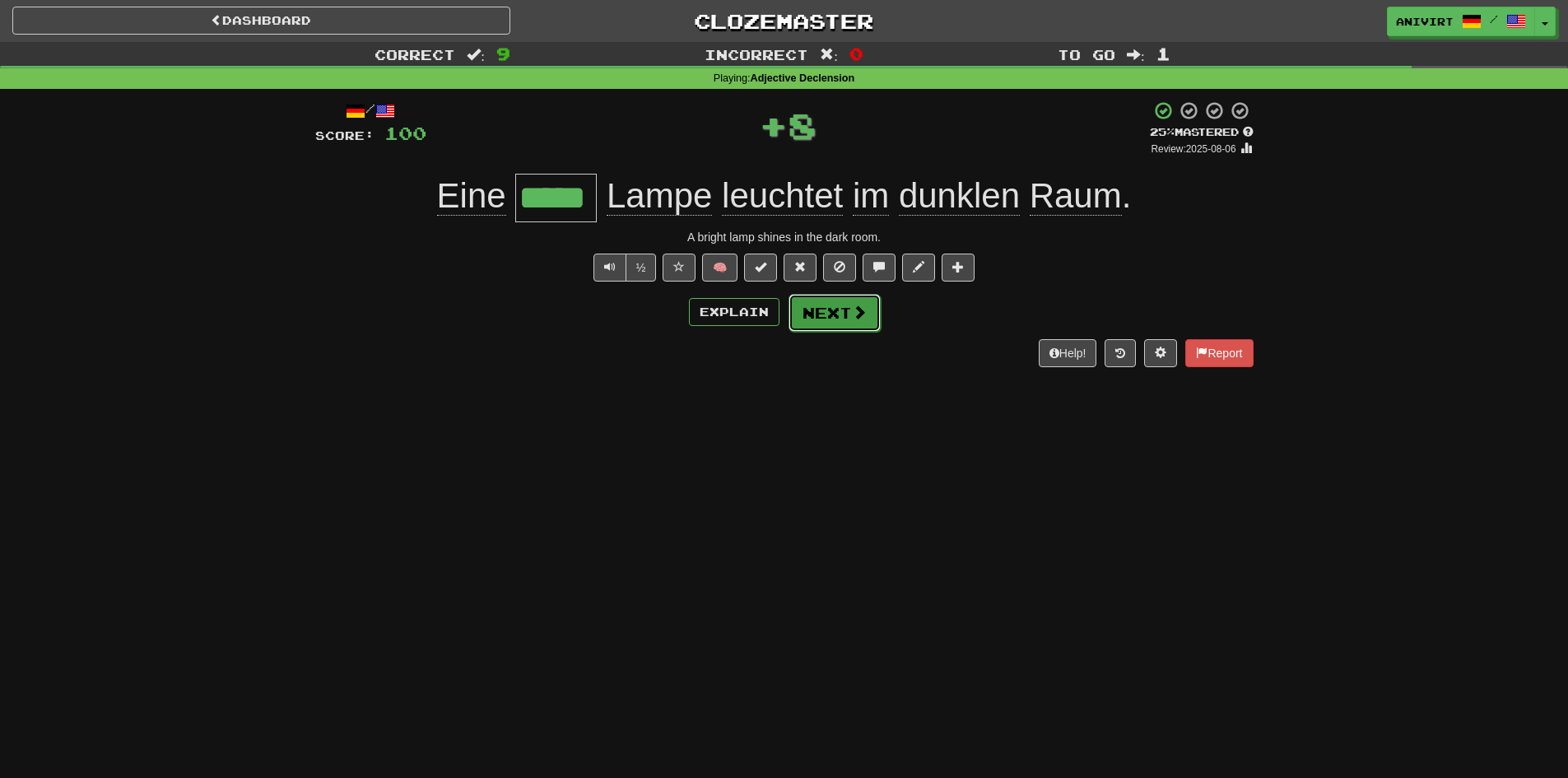 click on "Next" at bounding box center (835, 313) 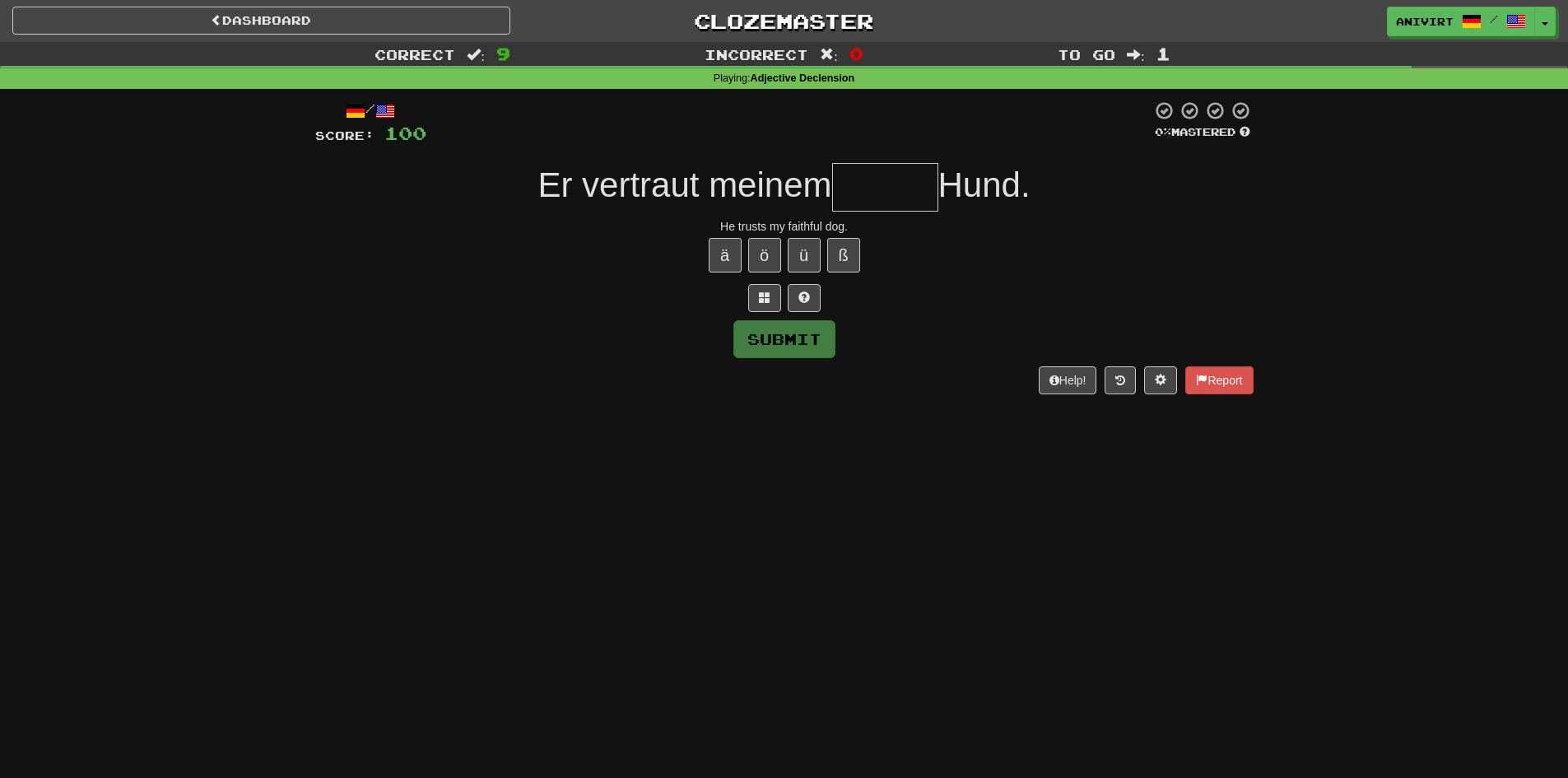 type on "*" 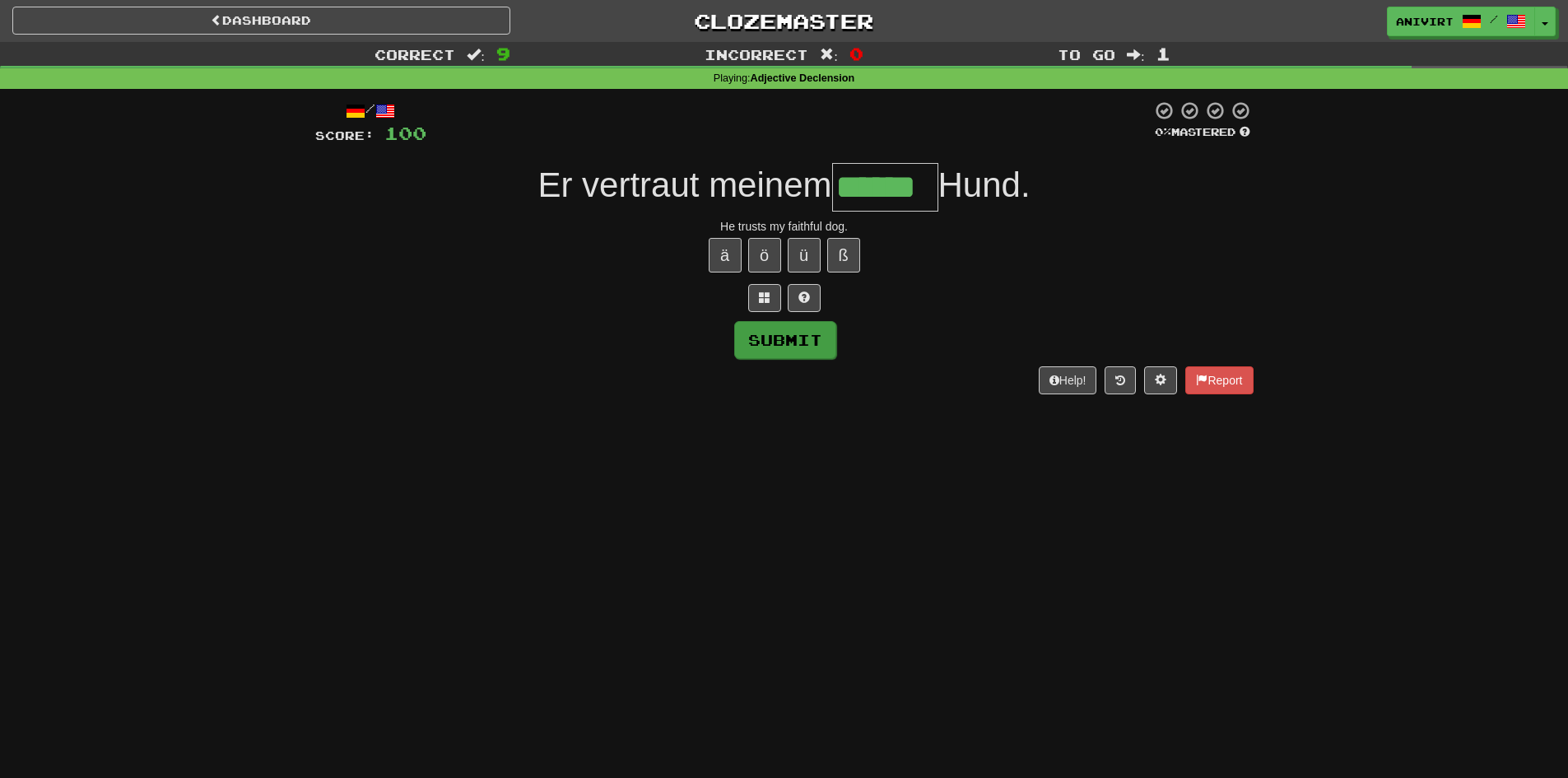 type on "******" 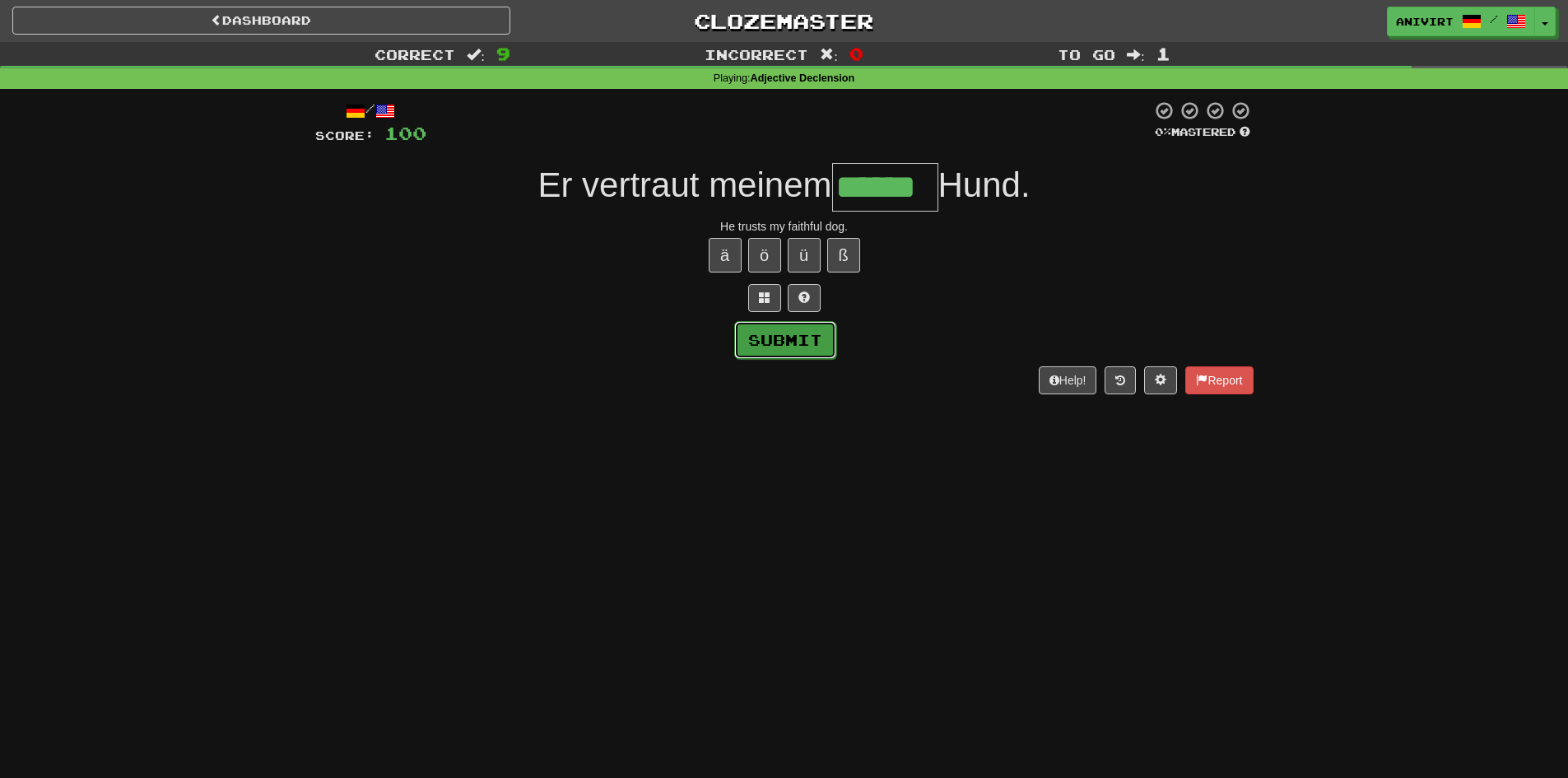 click on "Submit" at bounding box center [785, 340] 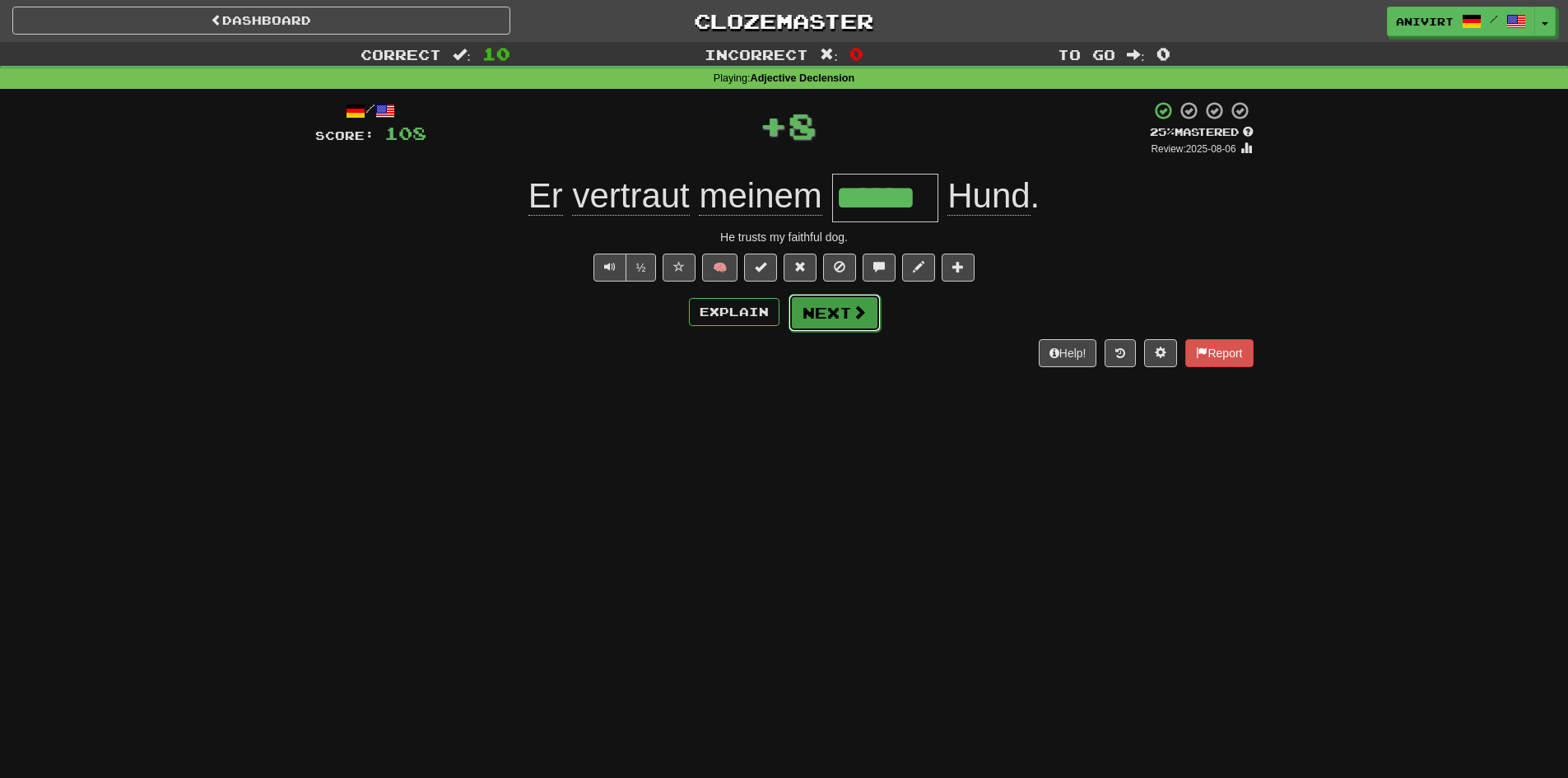 click on "Next" at bounding box center (835, 313) 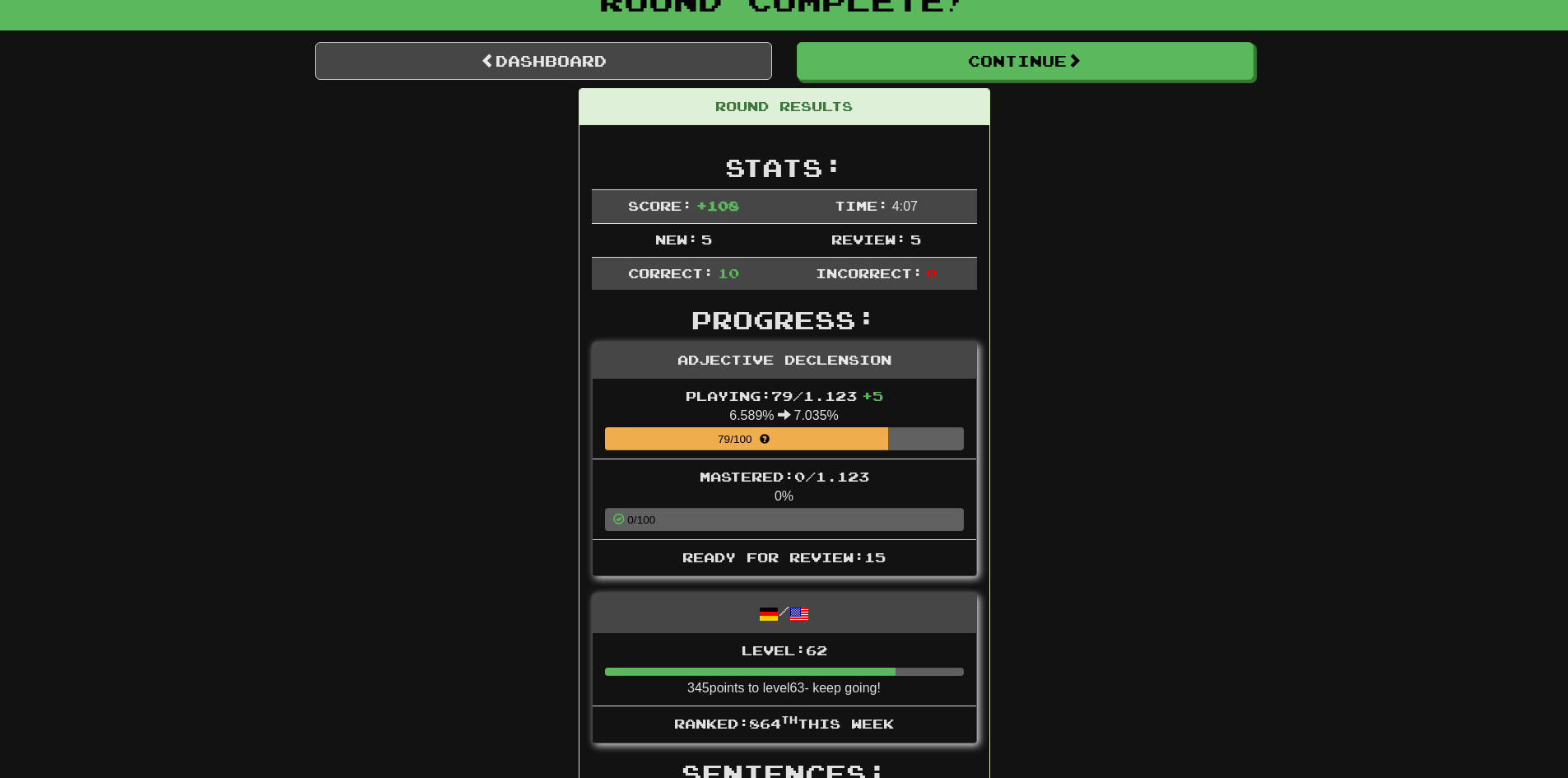 scroll, scrollTop: 0, scrollLeft: 0, axis: both 